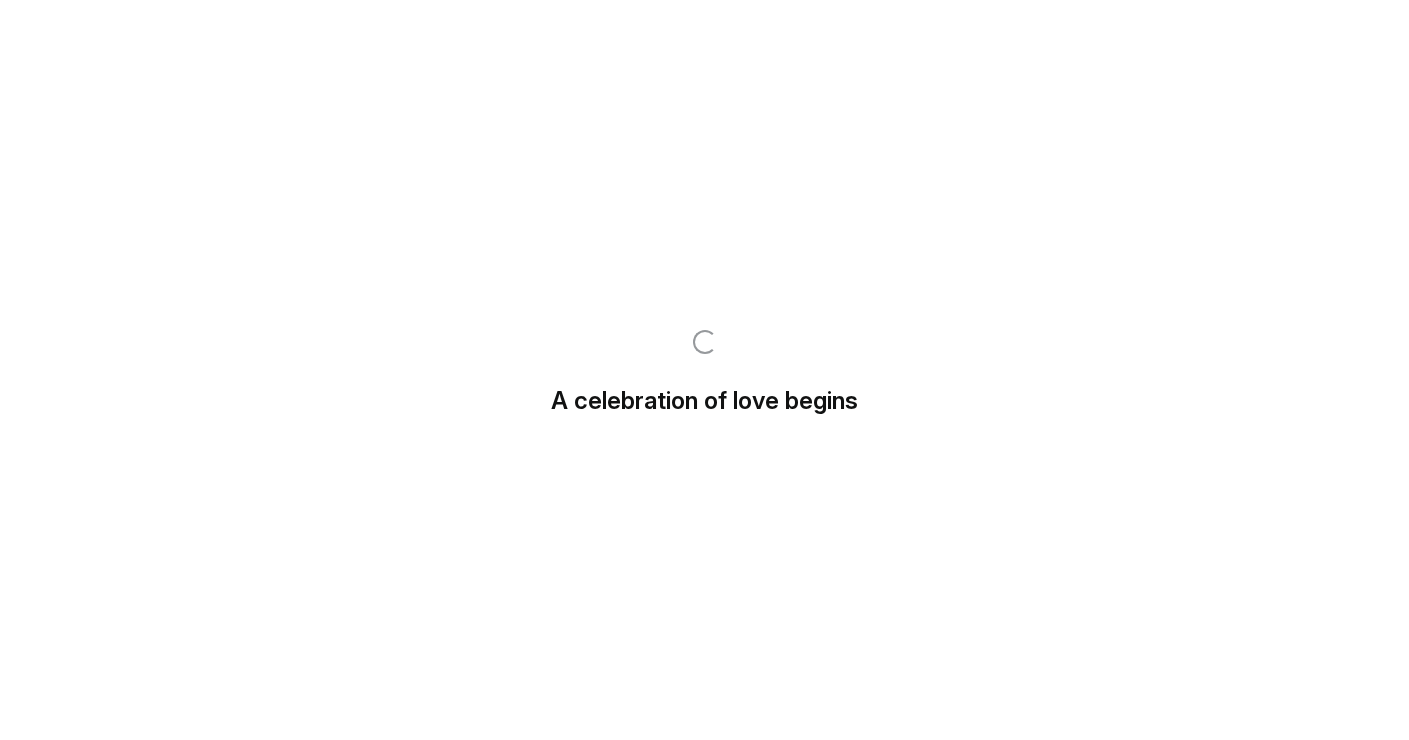 scroll, scrollTop: 0, scrollLeft: 0, axis: both 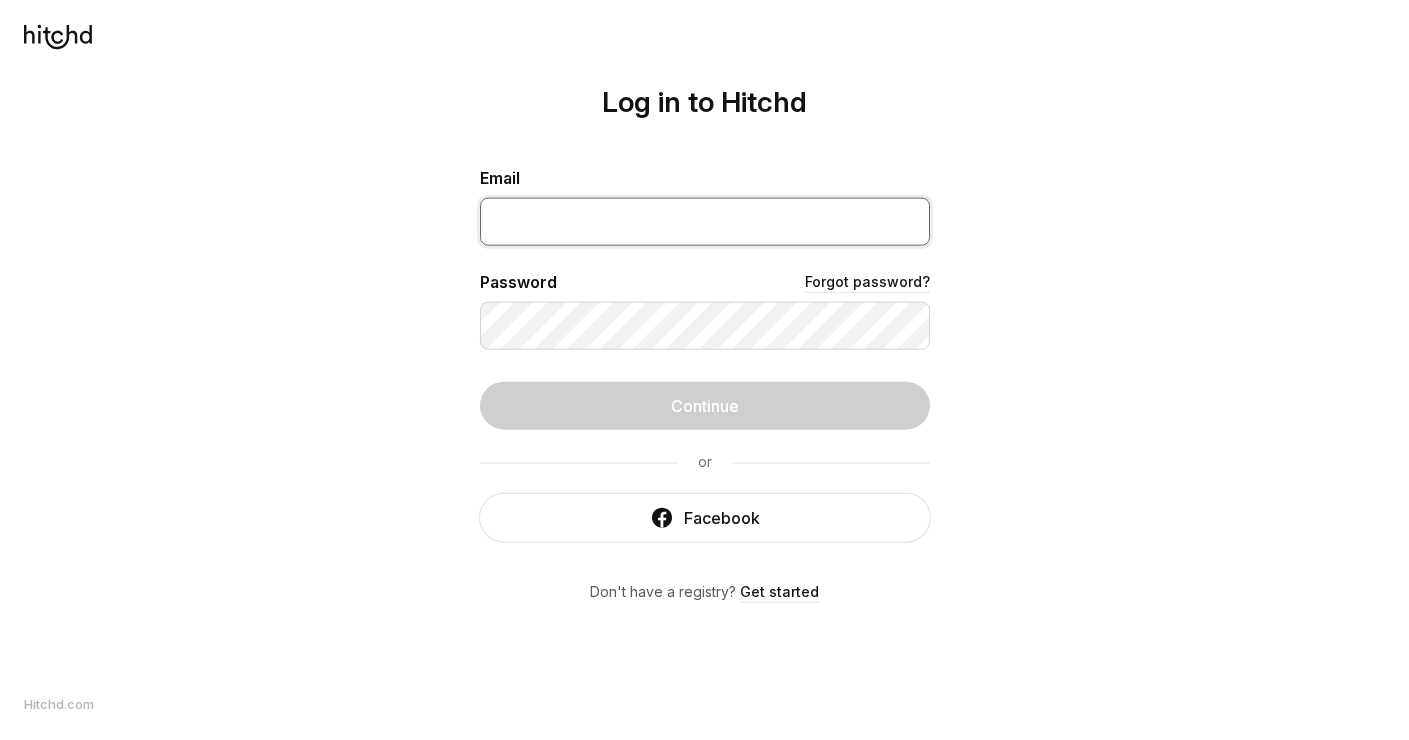 type on "[EMAIL]" 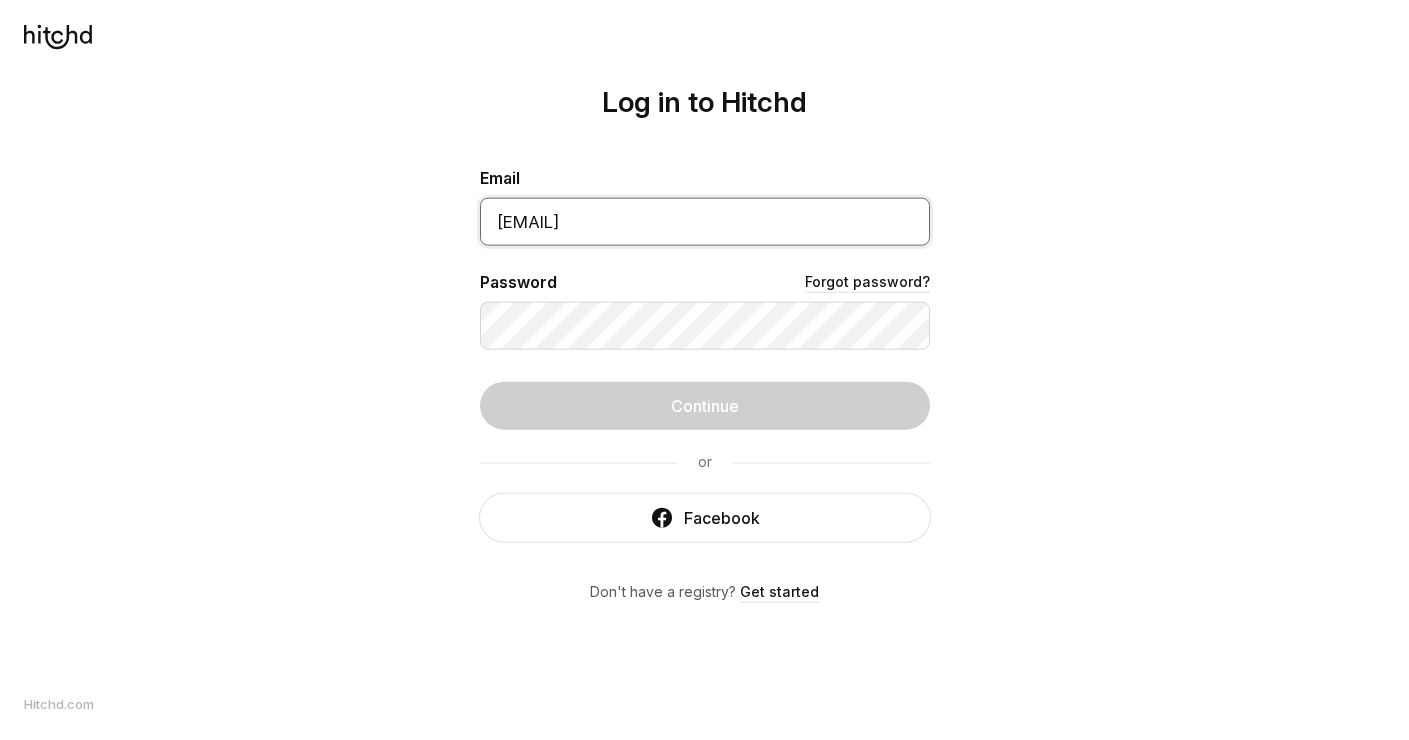 click on "[EMAIL]" at bounding box center [705, 222] 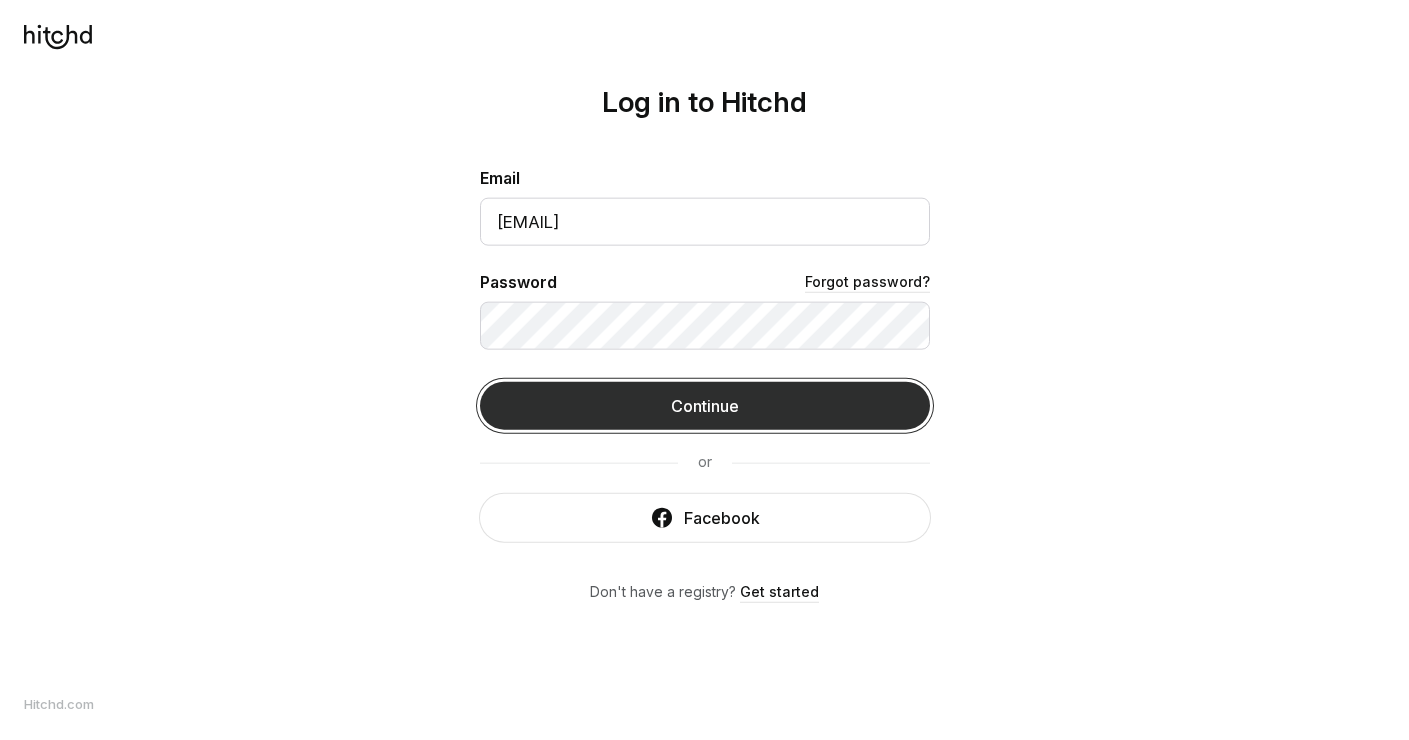 click on "Continue" at bounding box center (705, 406) 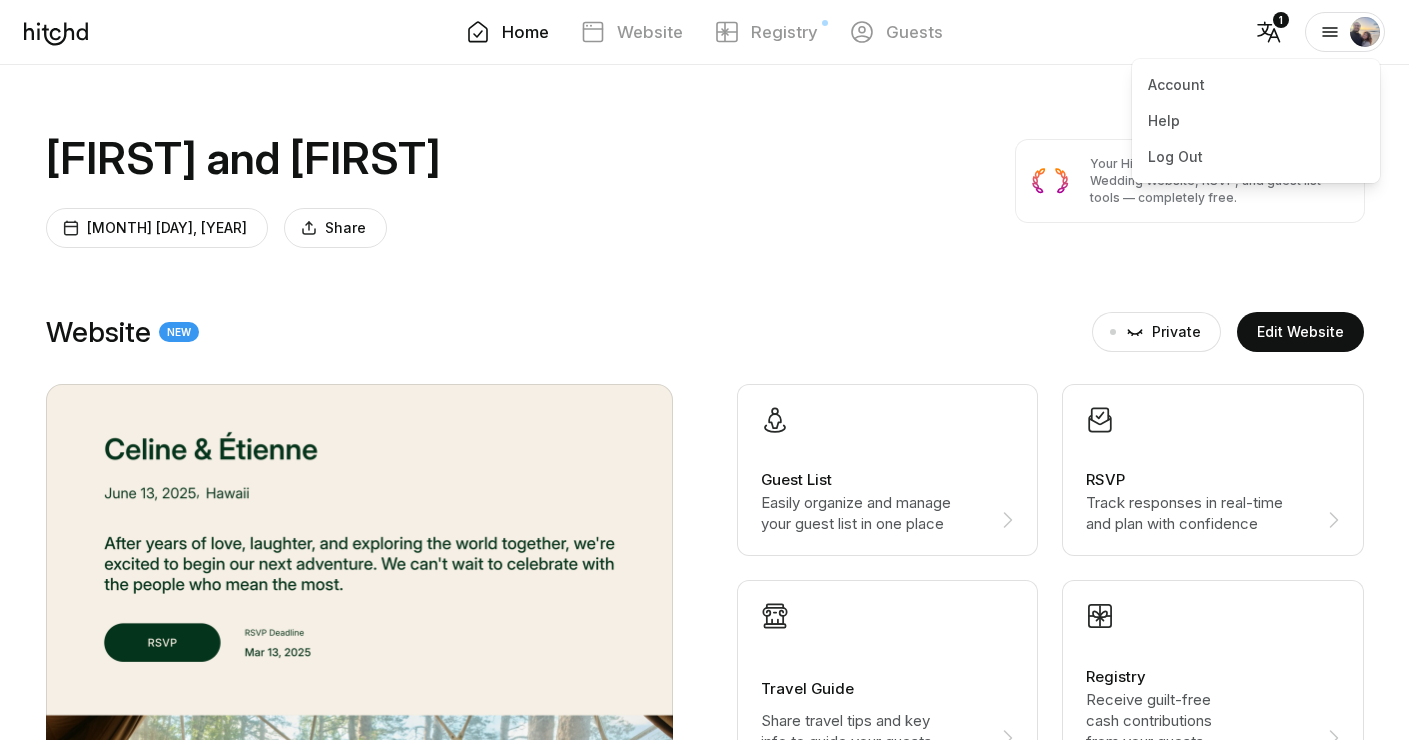 click at bounding box center (1330, 32) 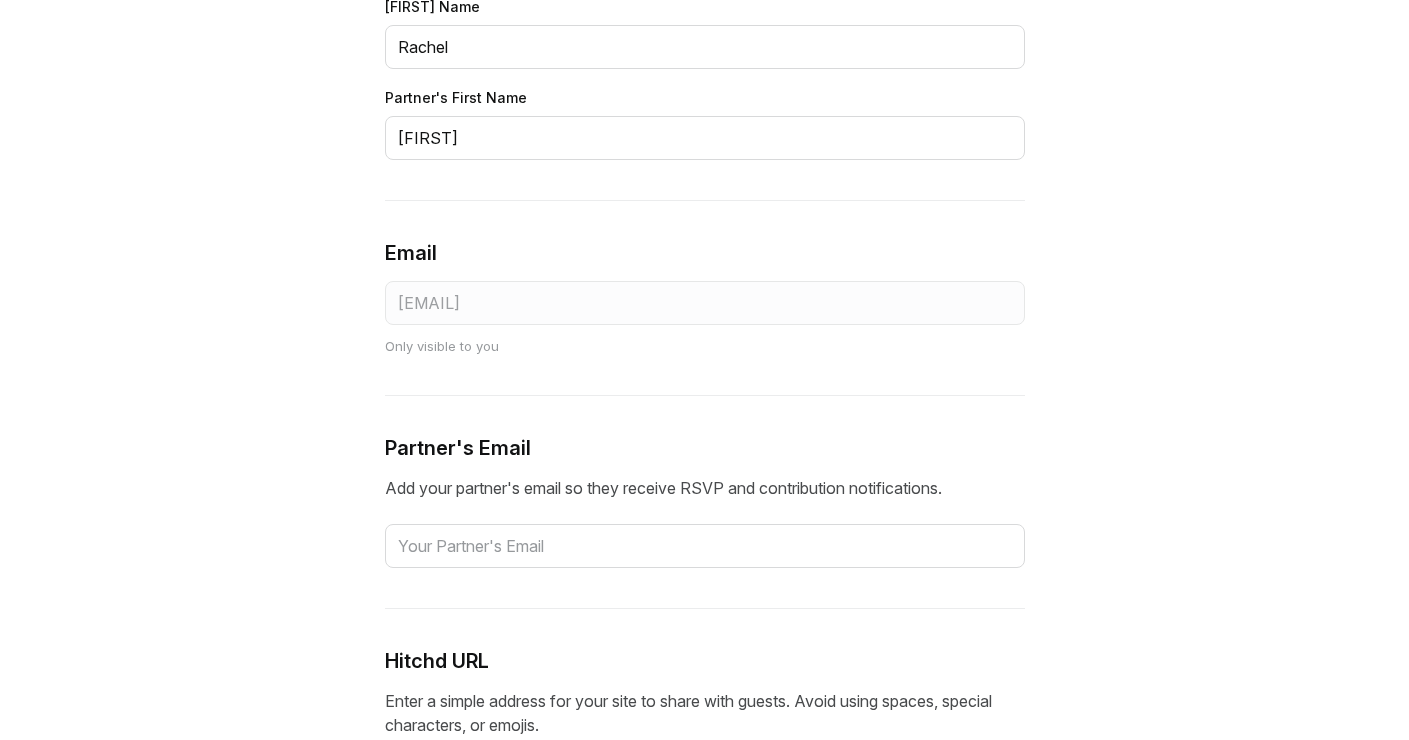 scroll, scrollTop: 0, scrollLeft: 0, axis: both 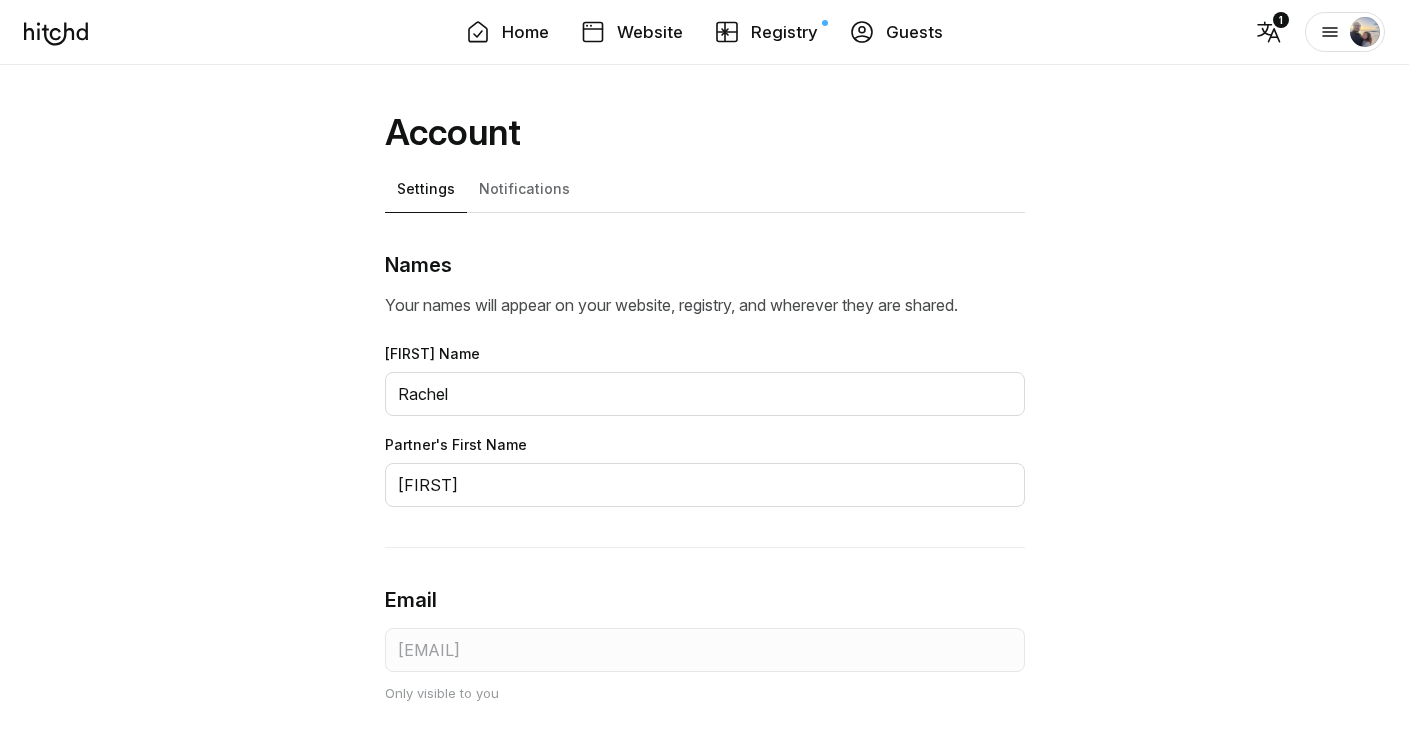 click on "Notifications" at bounding box center (524, 189) 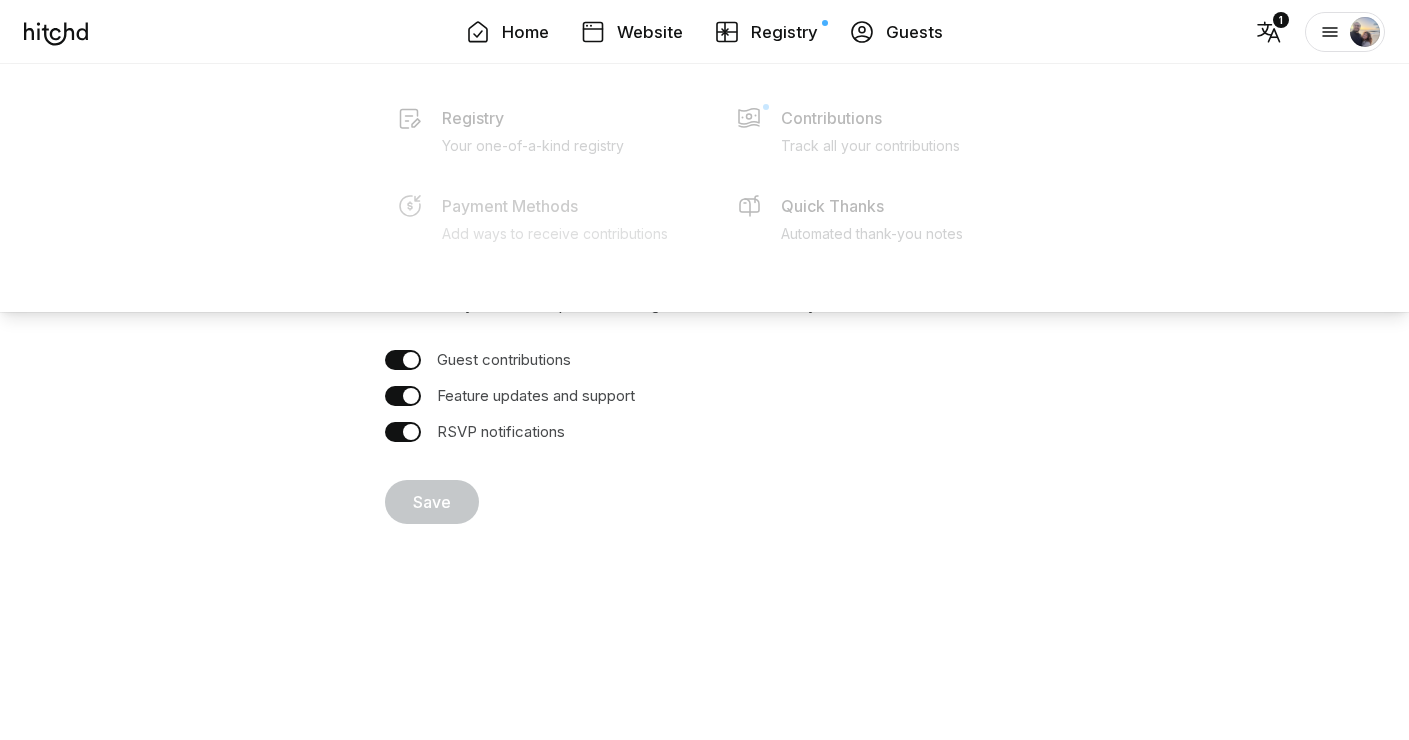 click on "Payment Methods" at bounding box center [473, 132] 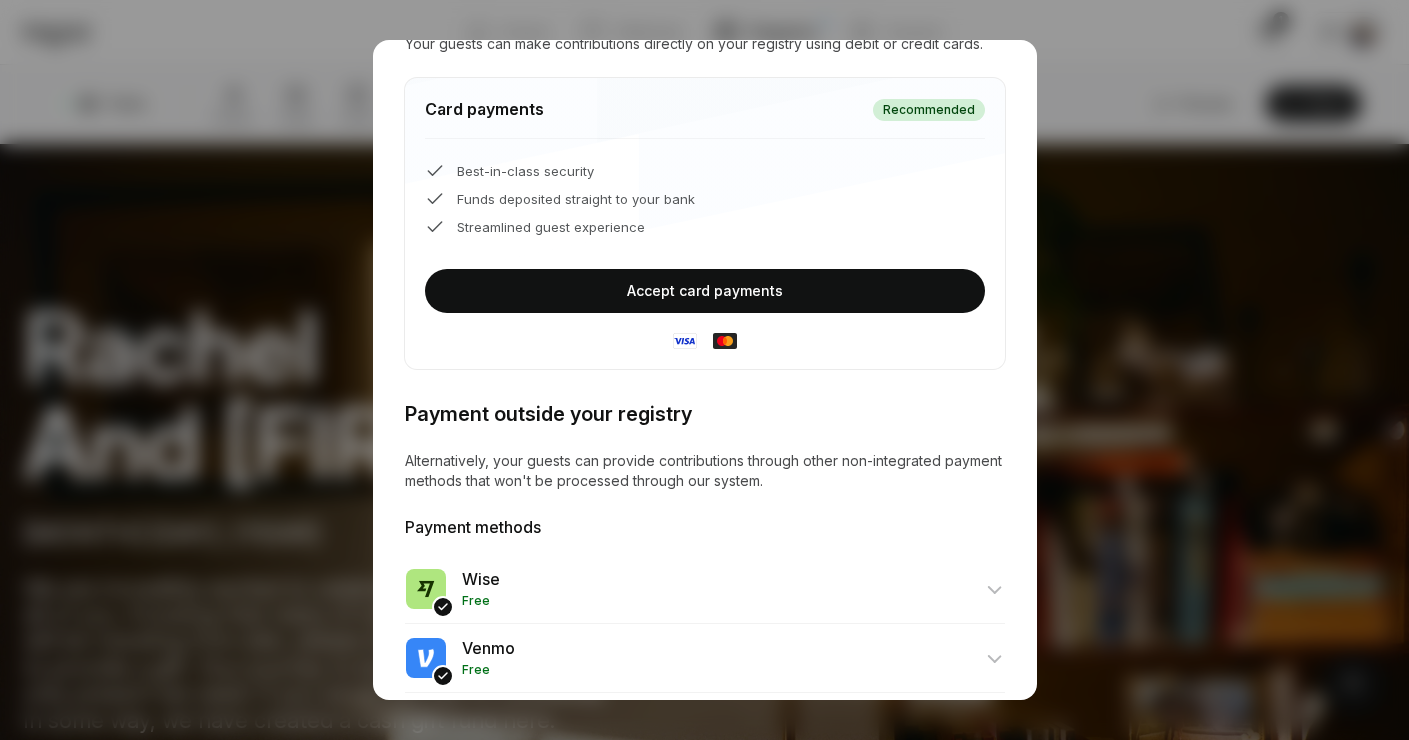 scroll, scrollTop: 147, scrollLeft: 0, axis: vertical 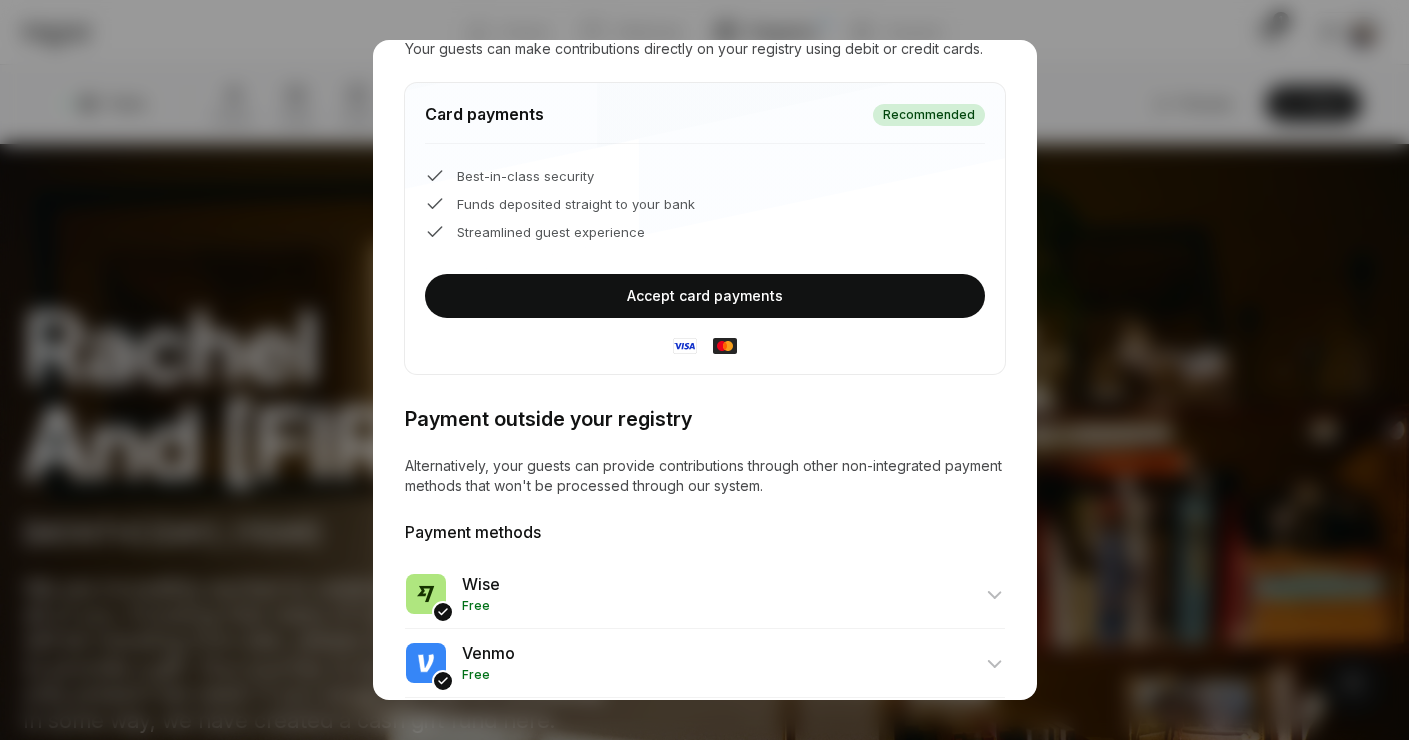 click on "Best-in-class security
Funds deposited straight to your bank
Streamlined guest experience" at bounding box center (705, 220) 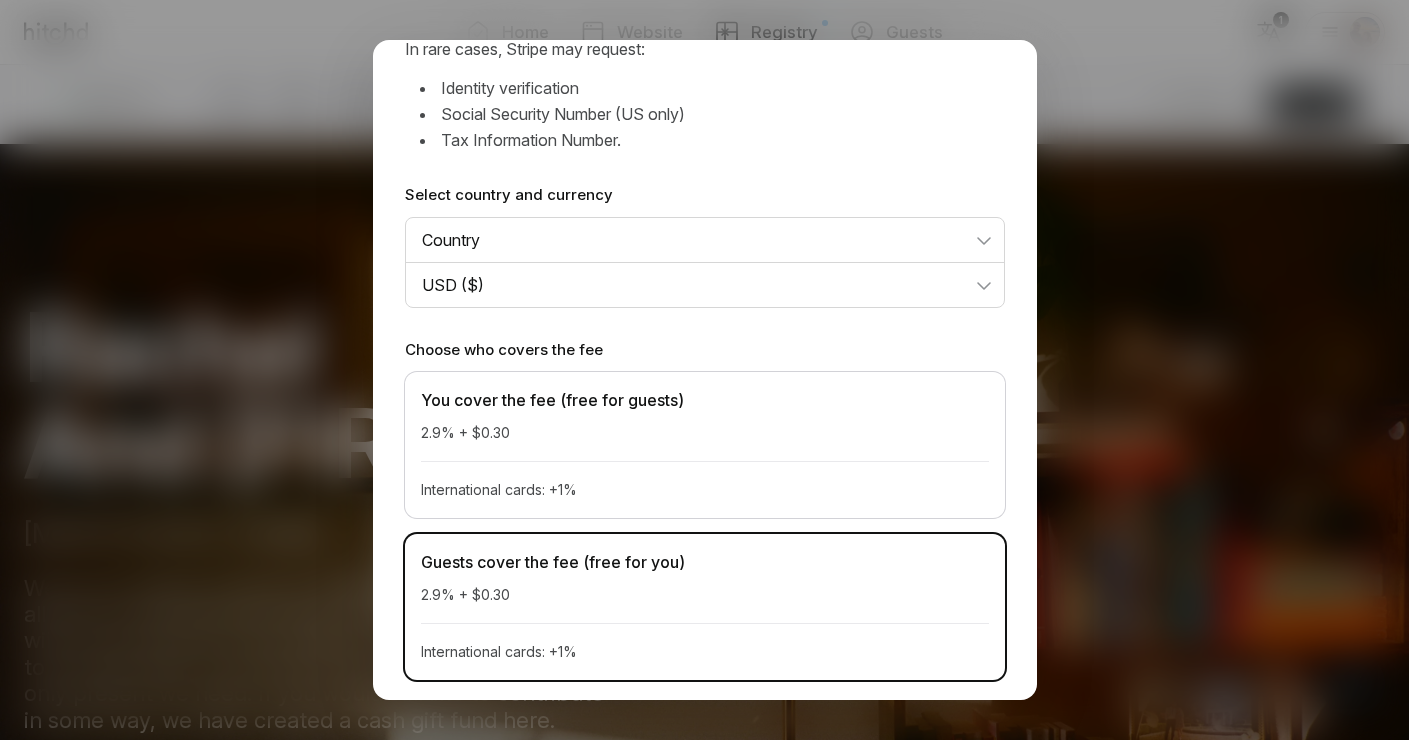 scroll, scrollTop: 295, scrollLeft: 0, axis: vertical 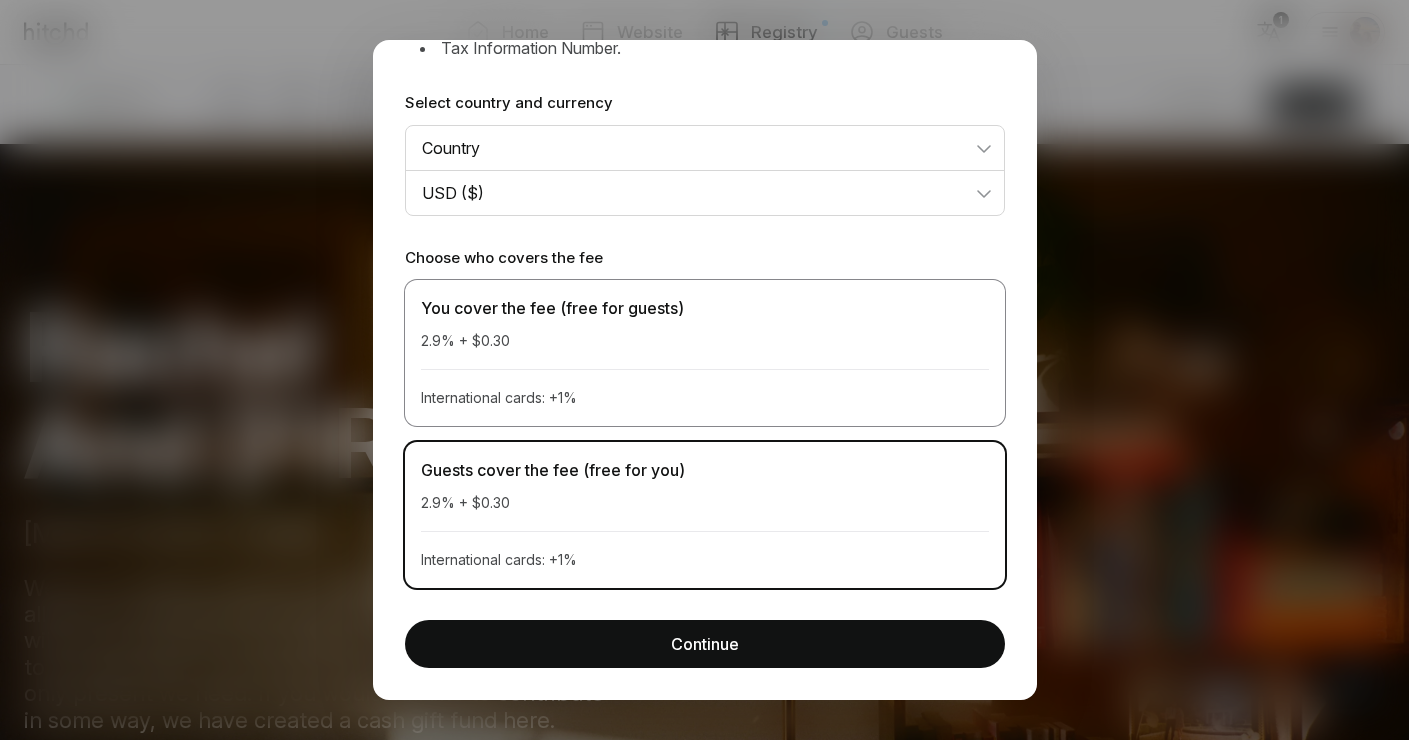 click on "You cover the fee (free for guests)
2.9% + $0.30 International cards: +1%" at bounding box center [705, 353] 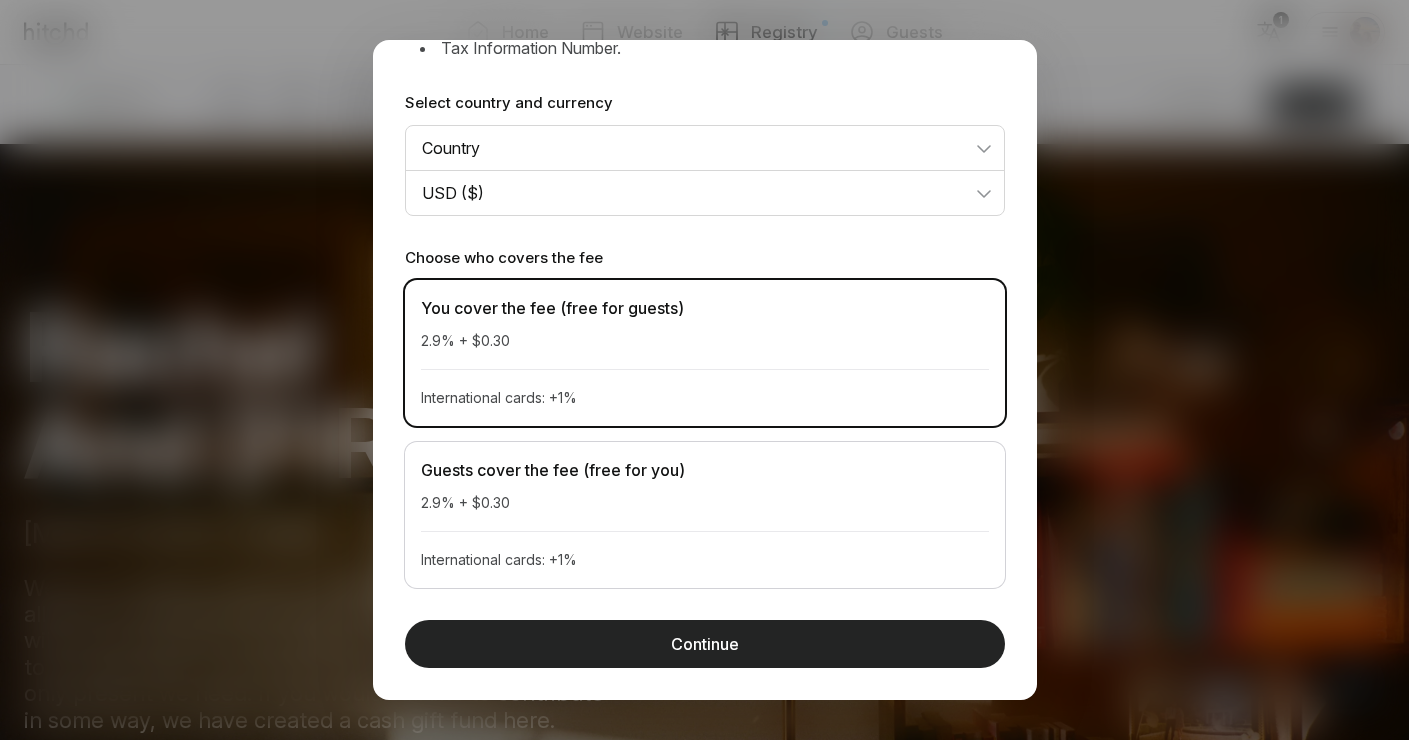 click on "Continue" at bounding box center (705, 644) 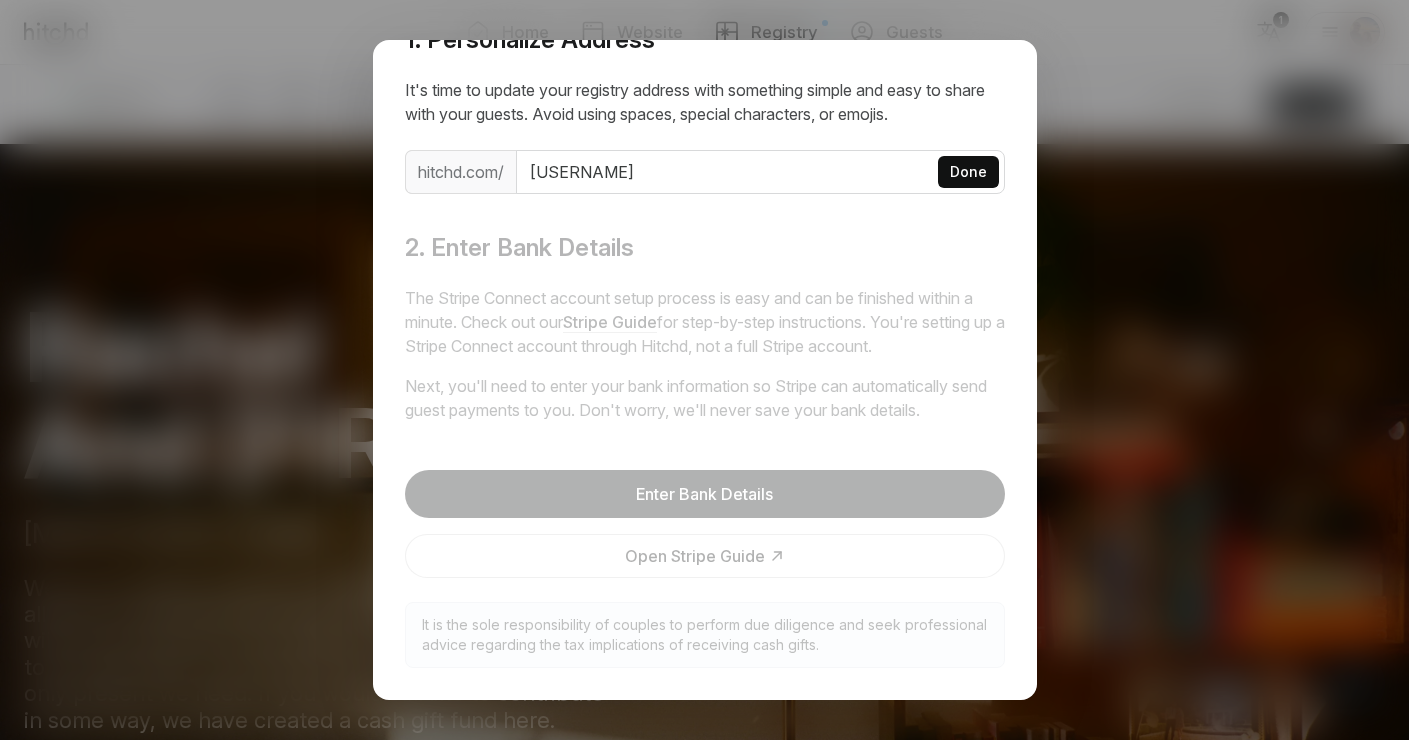 scroll, scrollTop: 0, scrollLeft: 0, axis: both 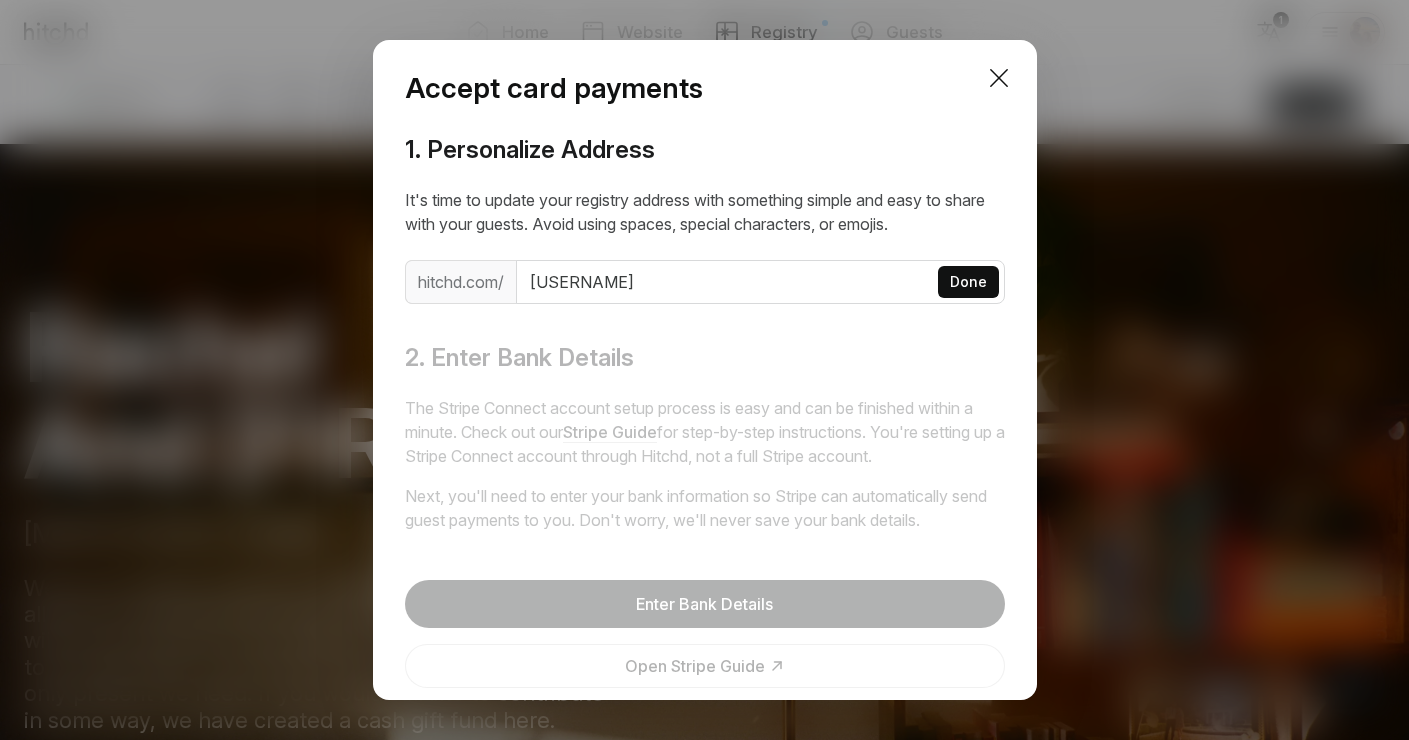 click on "Done" at bounding box center [968, 282] 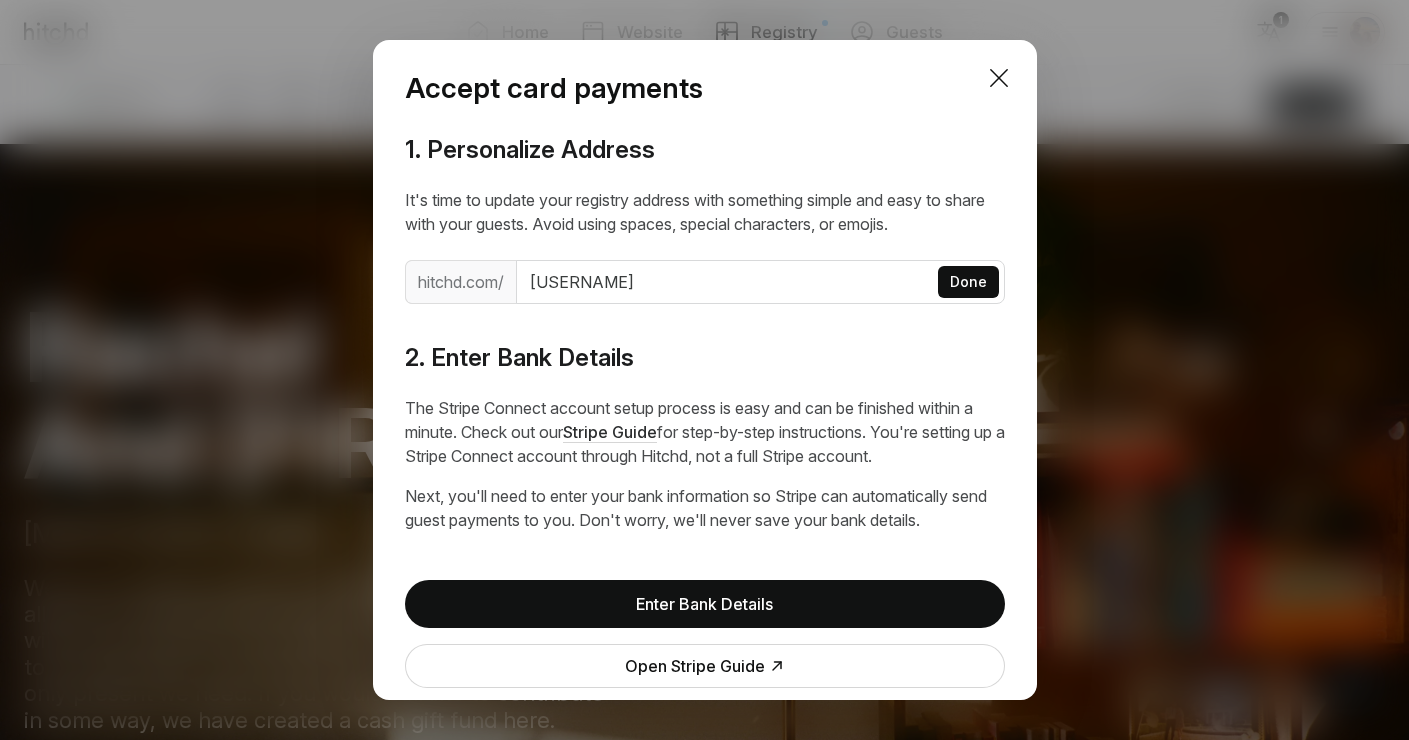 scroll, scrollTop: 110, scrollLeft: 0, axis: vertical 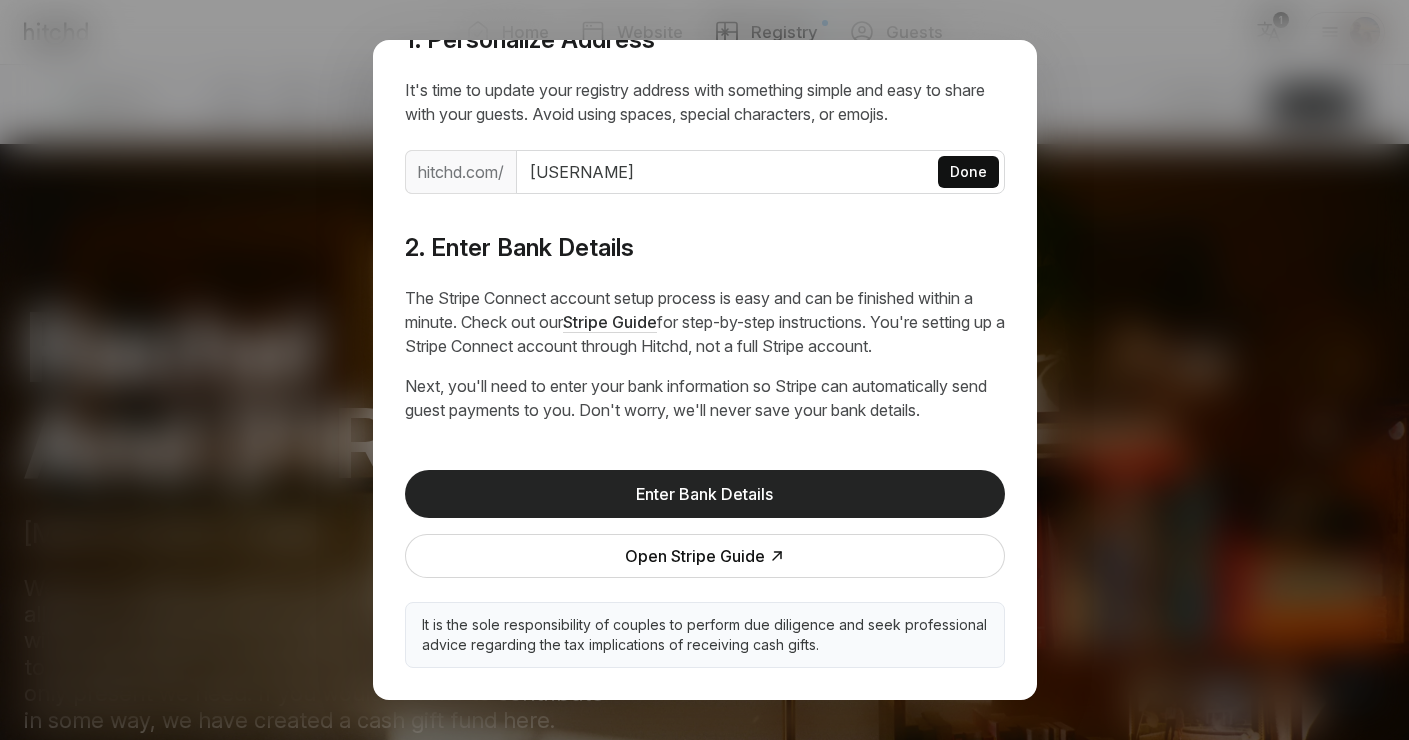 click on "Enter Bank Details" at bounding box center [705, 494] 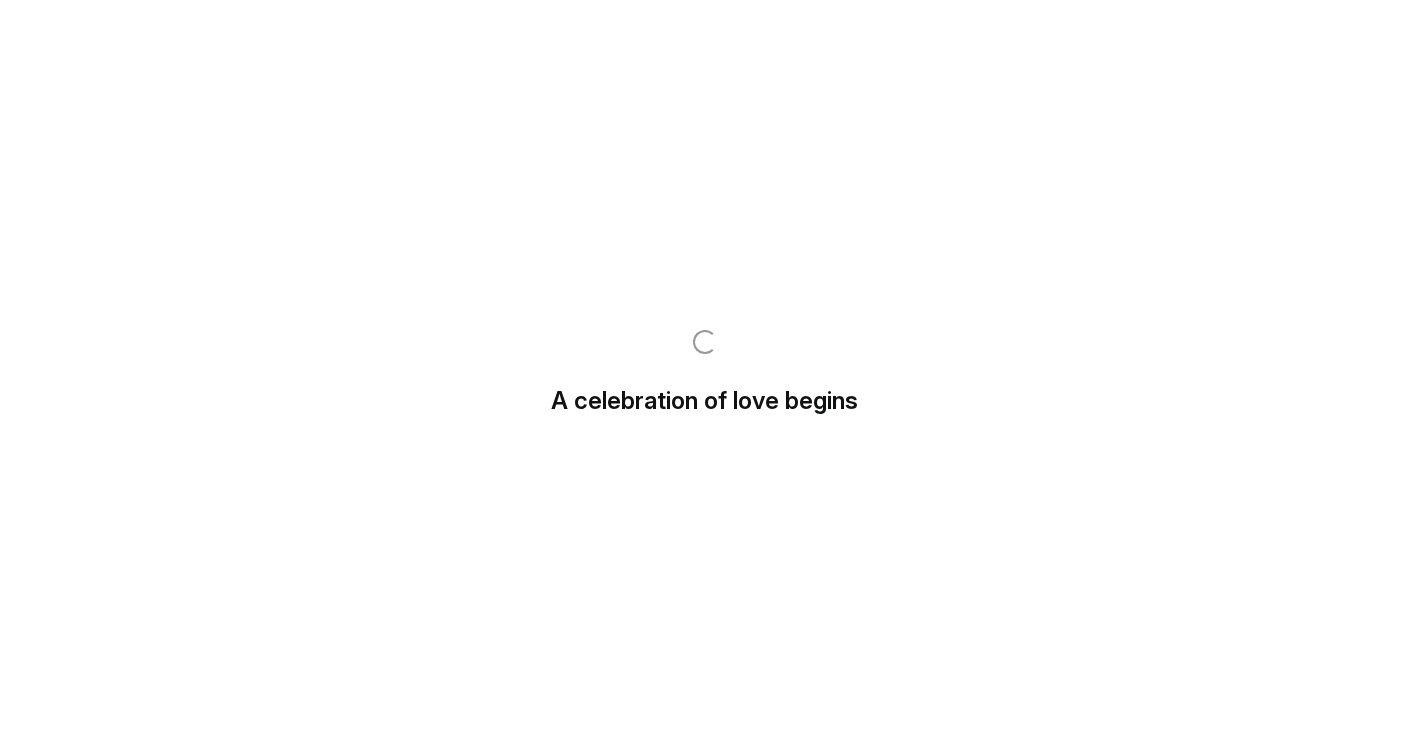 scroll, scrollTop: 0, scrollLeft: 0, axis: both 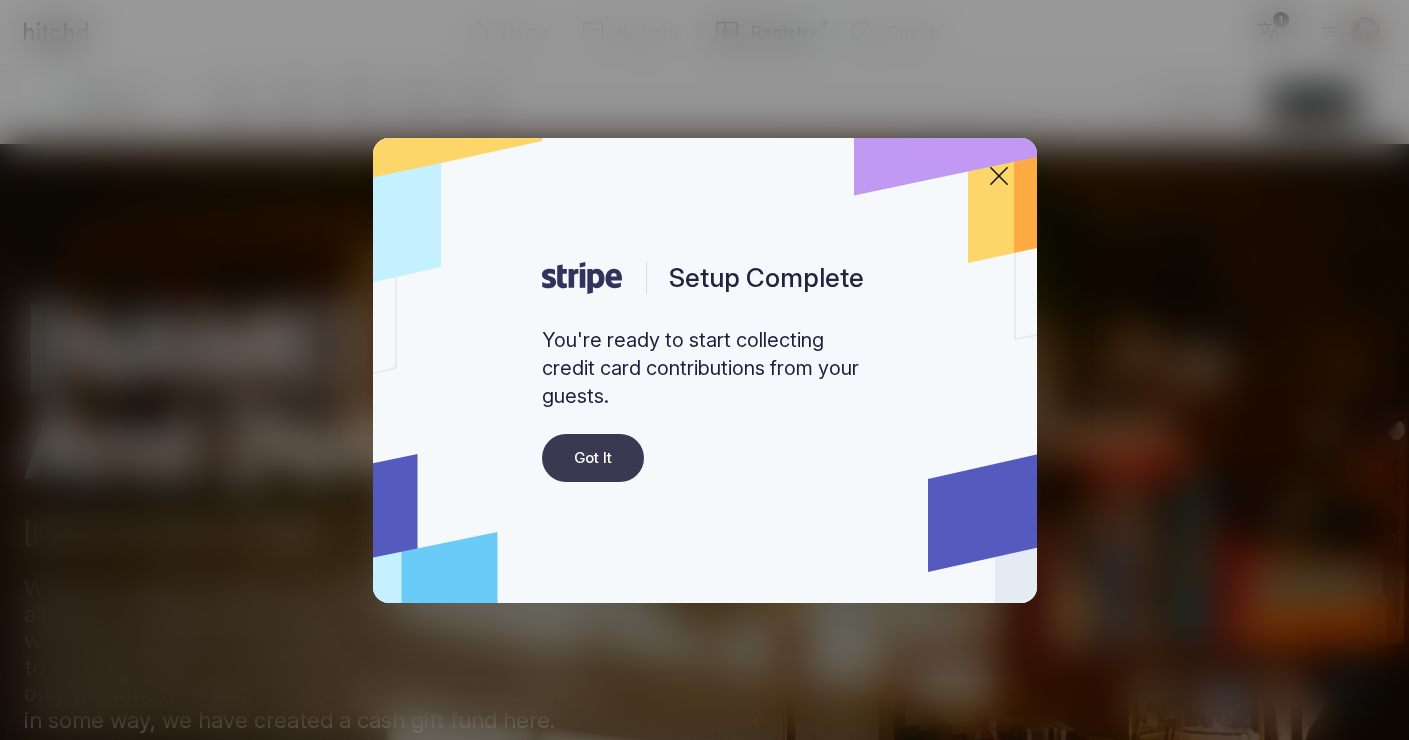 click on "Got It" at bounding box center (593, 458) 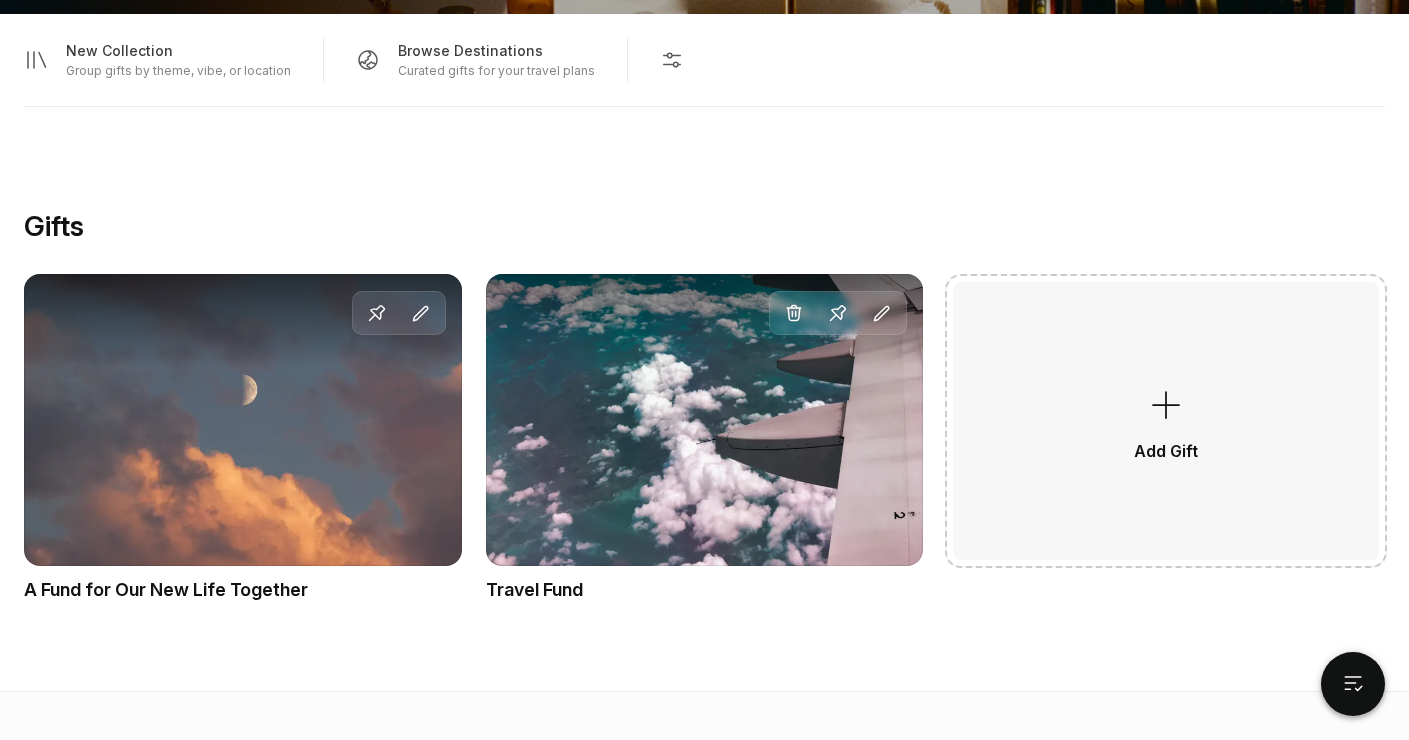 scroll, scrollTop: 1191, scrollLeft: 0, axis: vertical 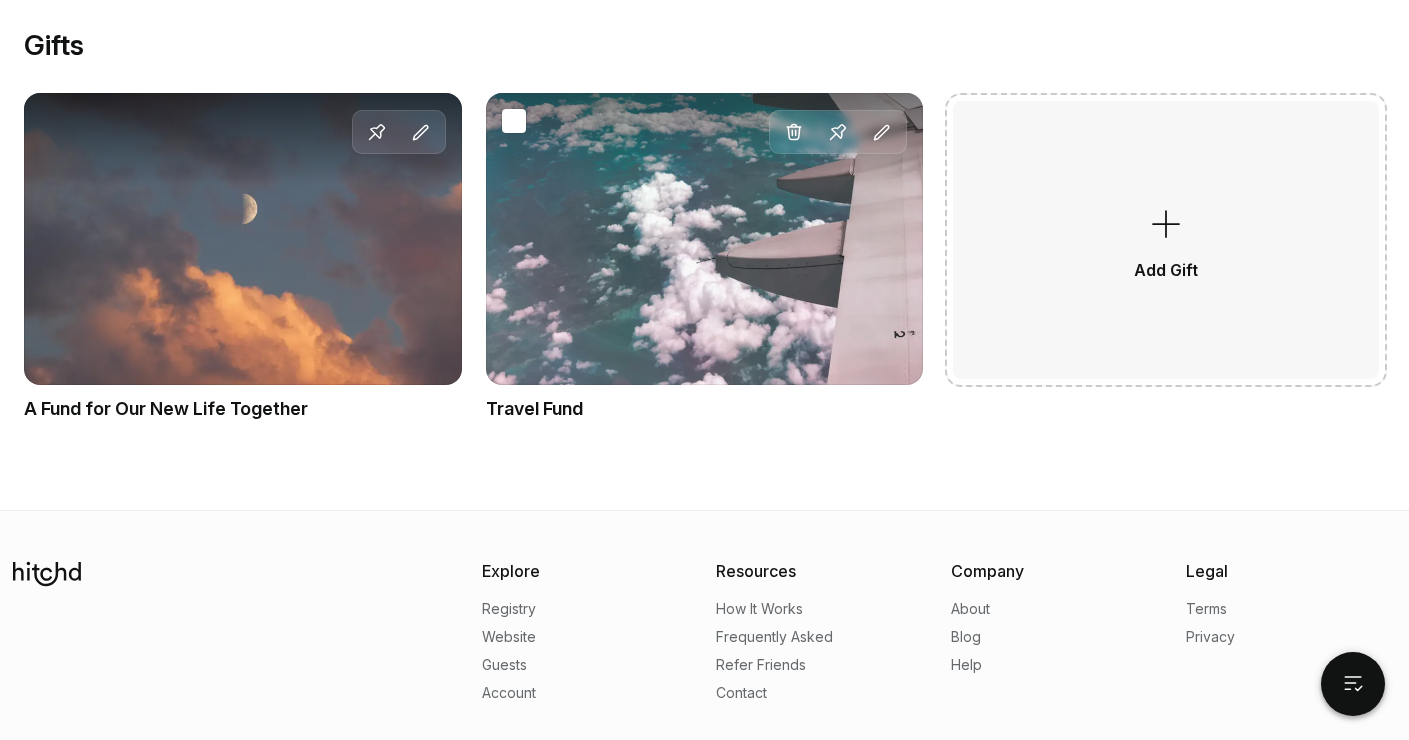 click on "Travel Fund" at bounding box center (705, 409) 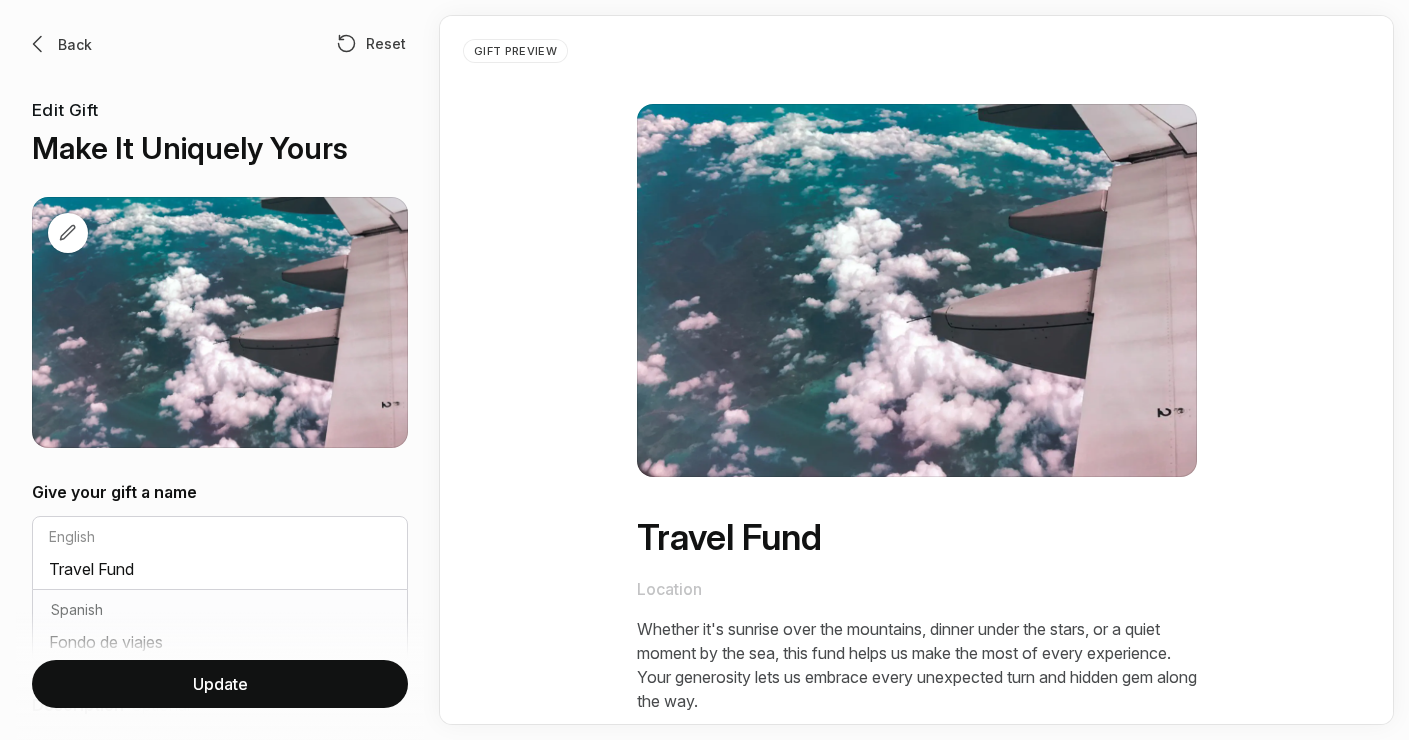 scroll, scrollTop: 0, scrollLeft: 0, axis: both 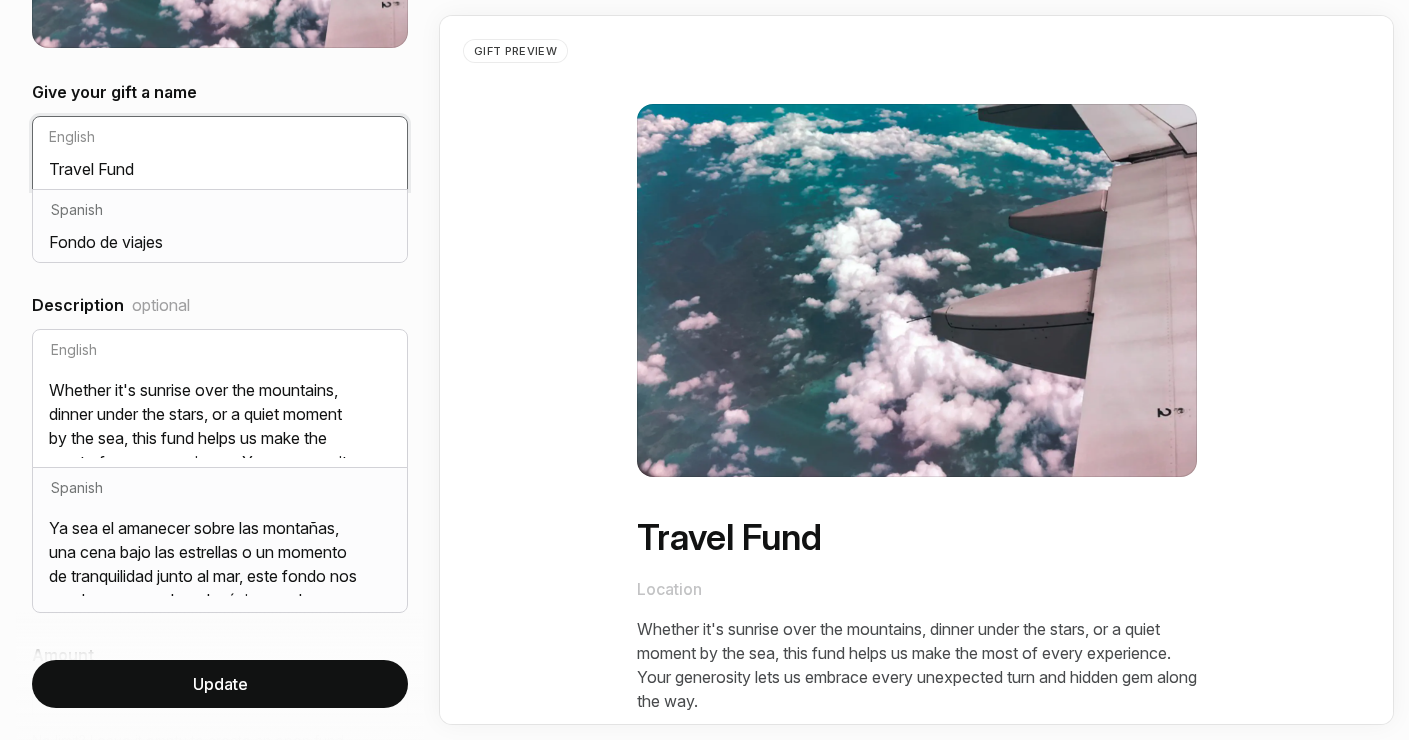 click on "Travel Fund" at bounding box center (220, 173) 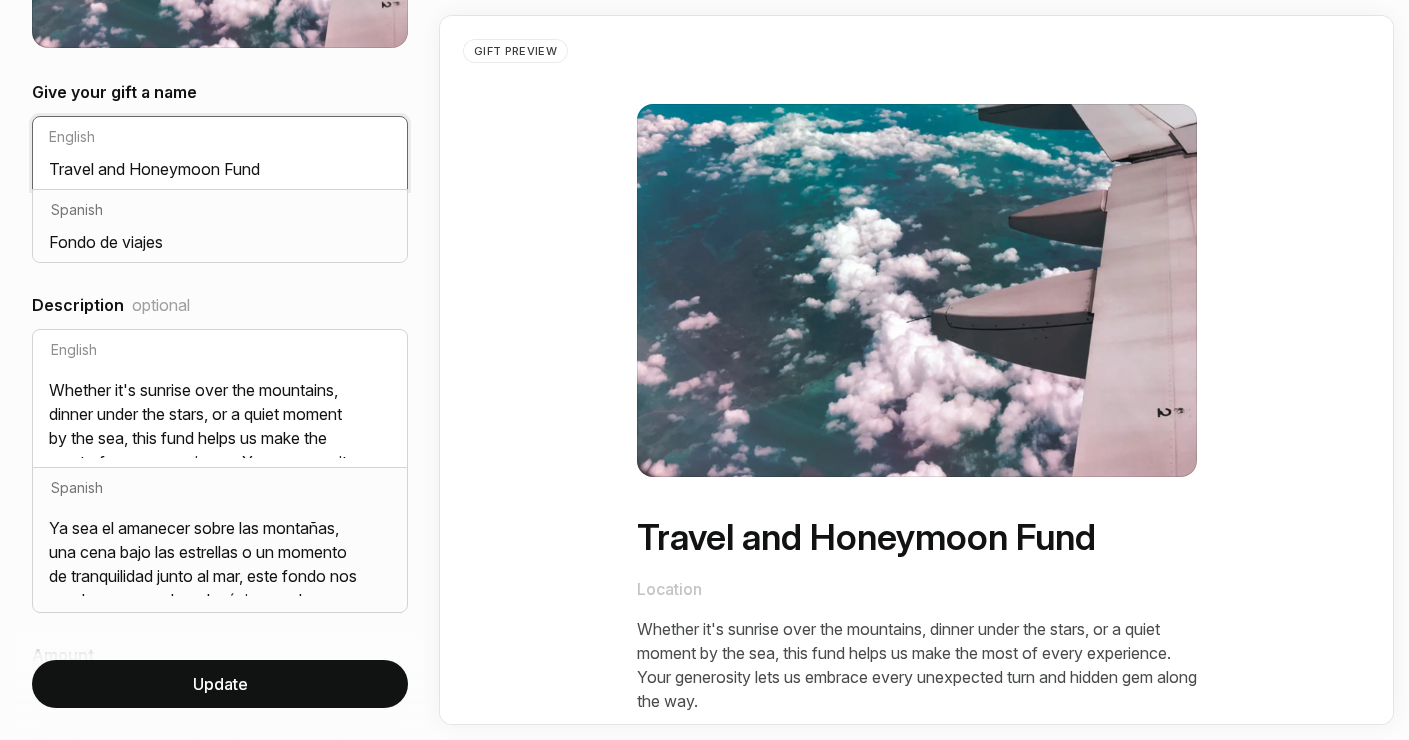 type on "Travel and Honeymoon Fund" 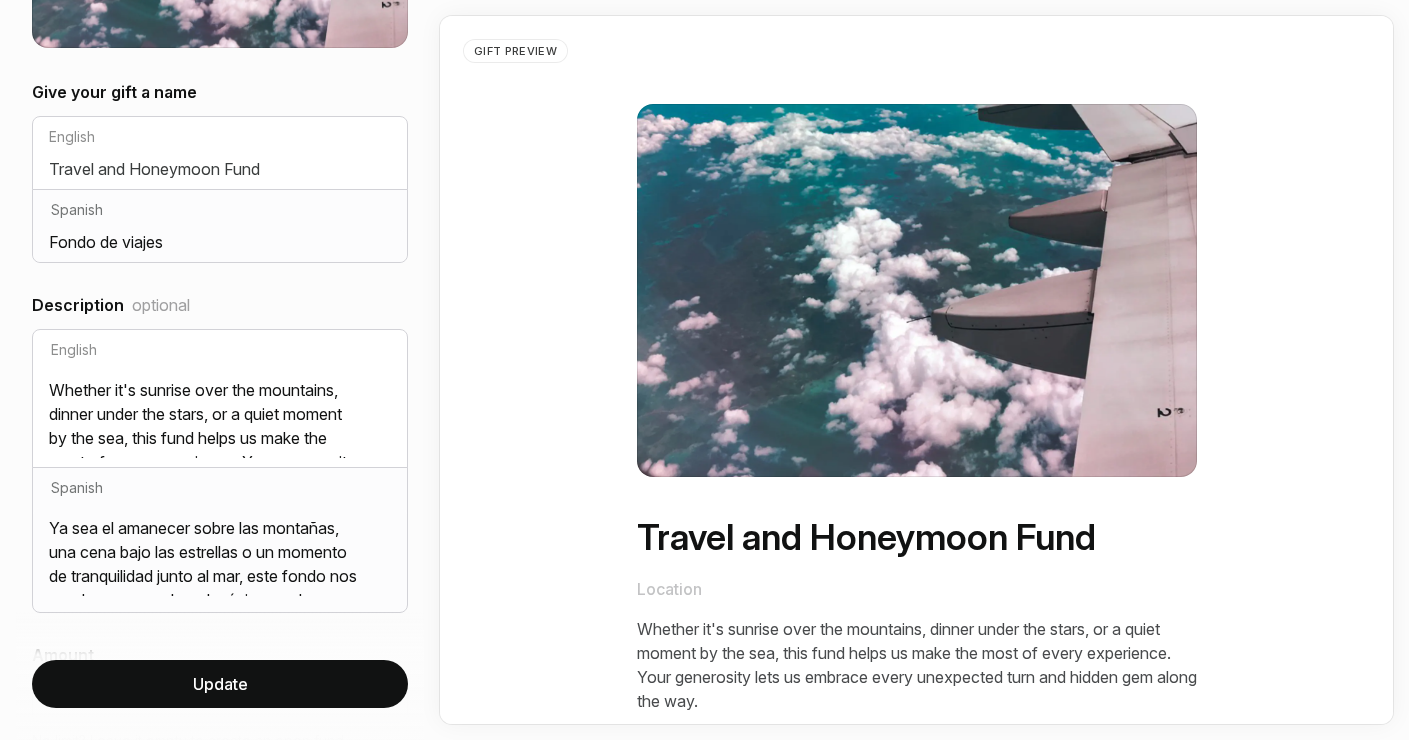click on "Update" at bounding box center (220, 684) 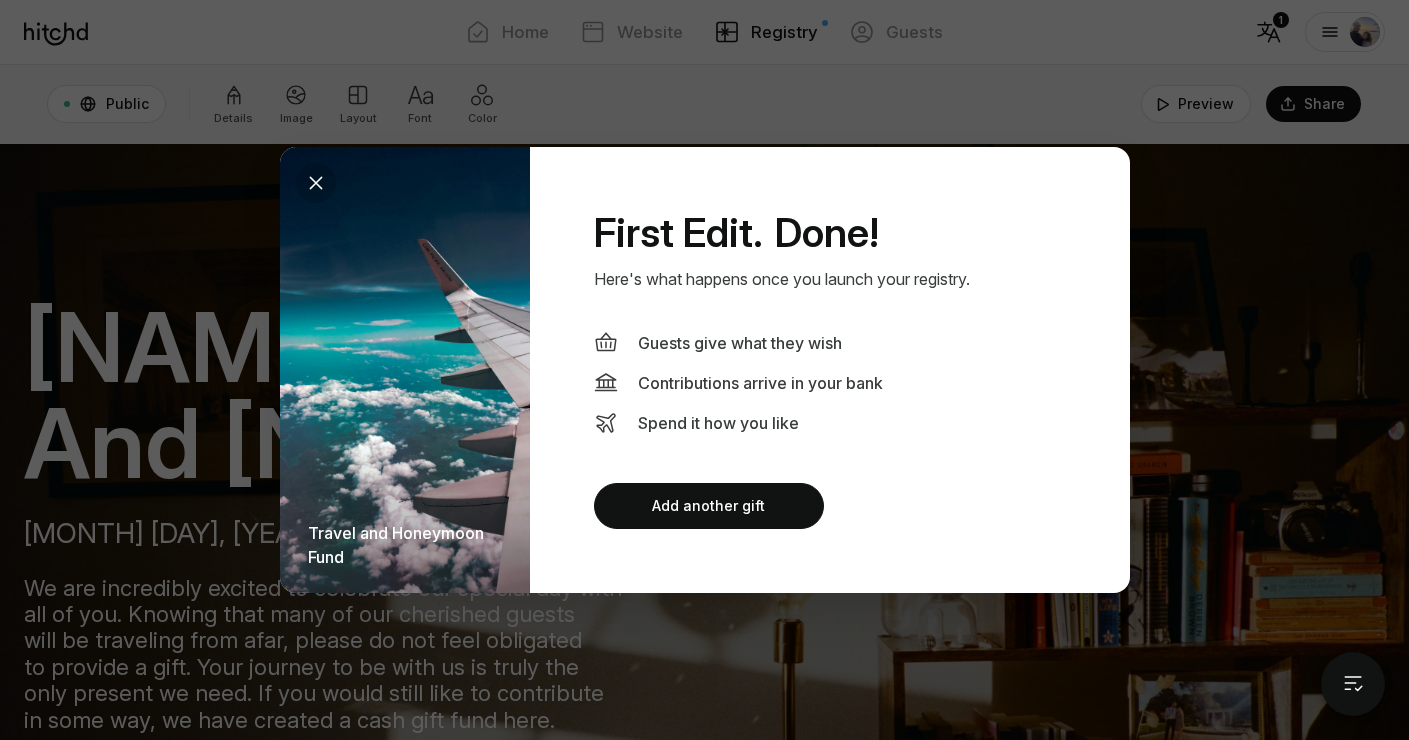 click at bounding box center [319, 182] 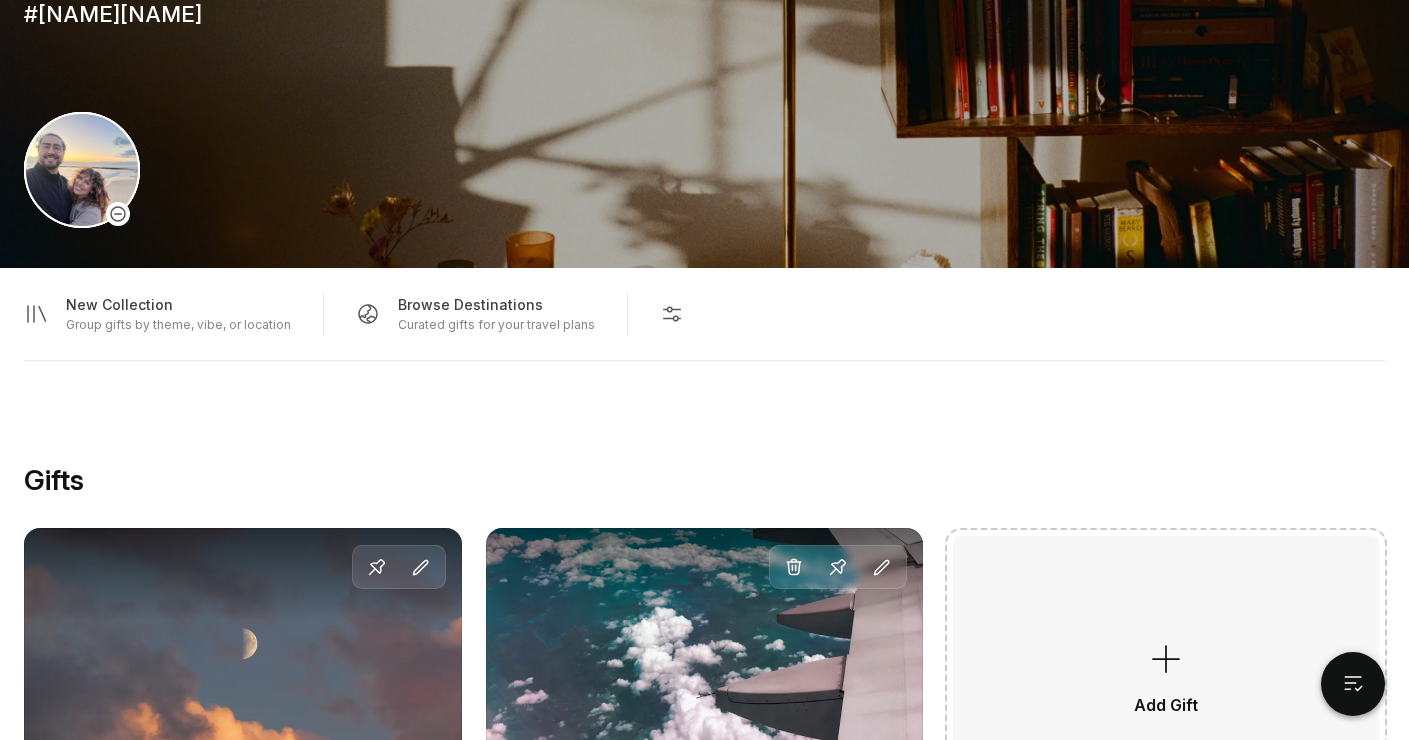 scroll, scrollTop: 1287, scrollLeft: 0, axis: vertical 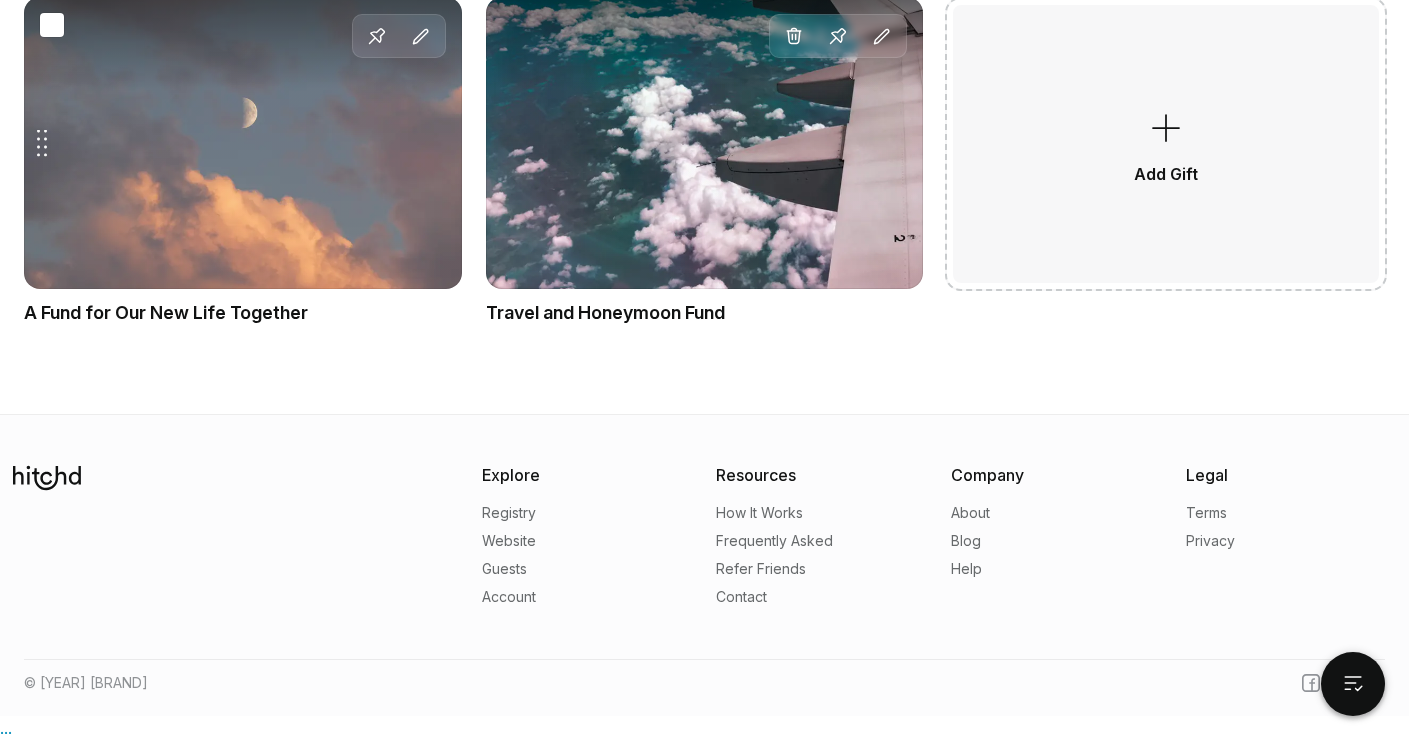 click on "Drag gift
Pin
Edit" at bounding box center [243, 143] 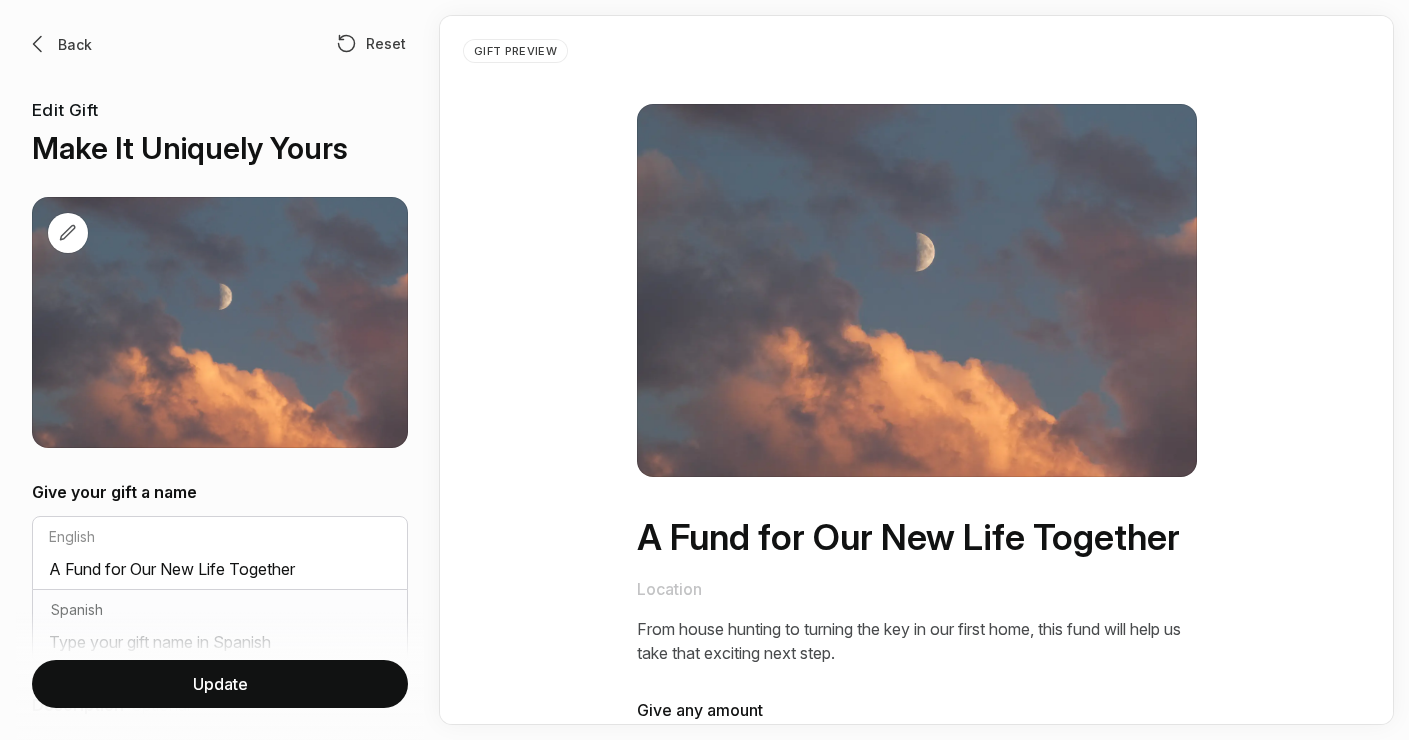 scroll, scrollTop: 0, scrollLeft: 0, axis: both 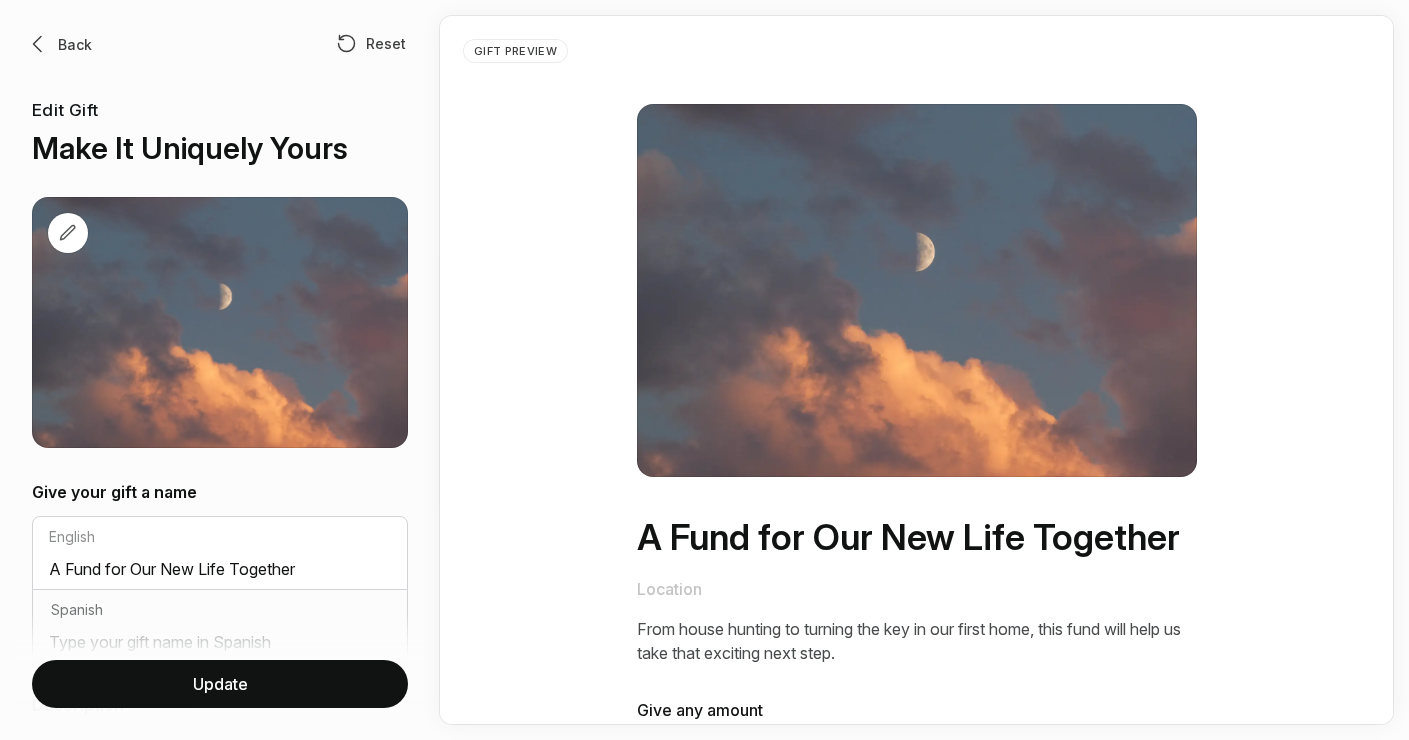 click on "Back" at bounding box center [75, 44] 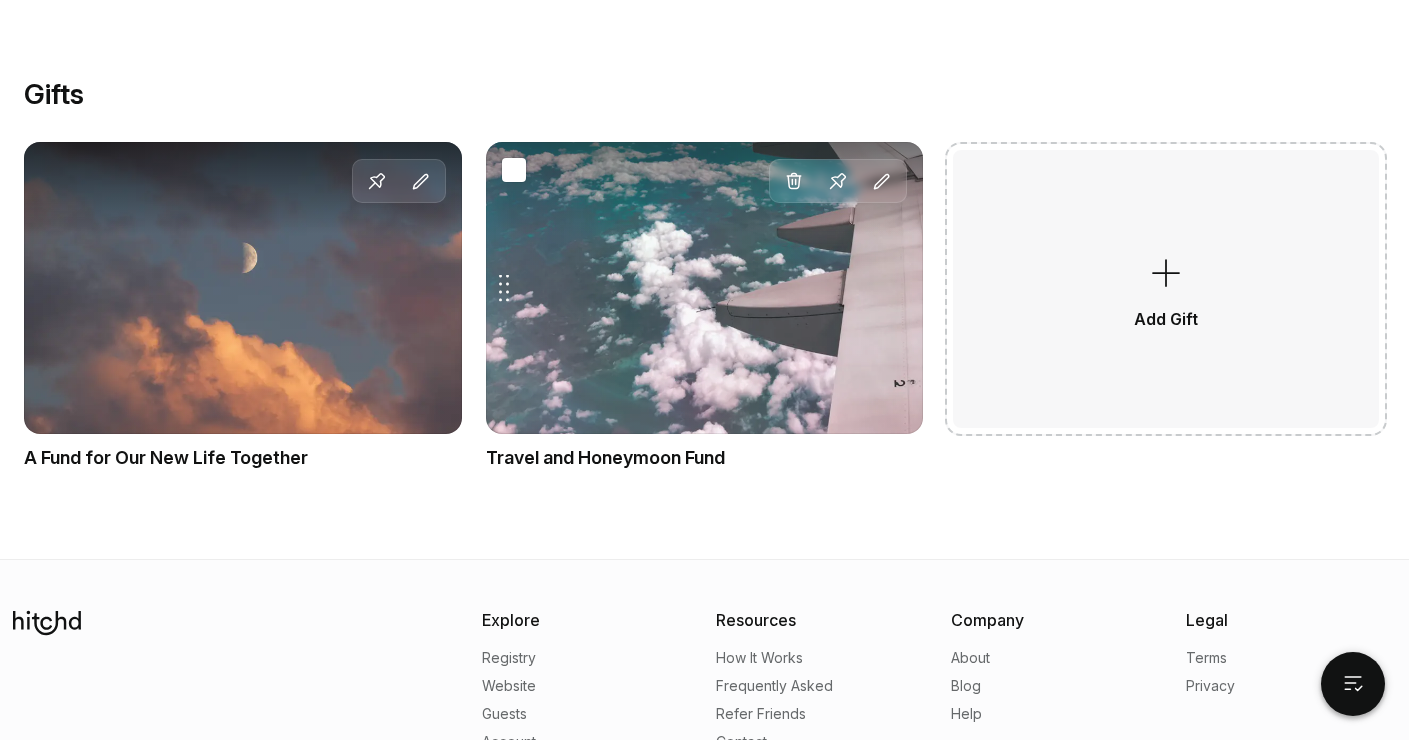 scroll, scrollTop: 1170, scrollLeft: 0, axis: vertical 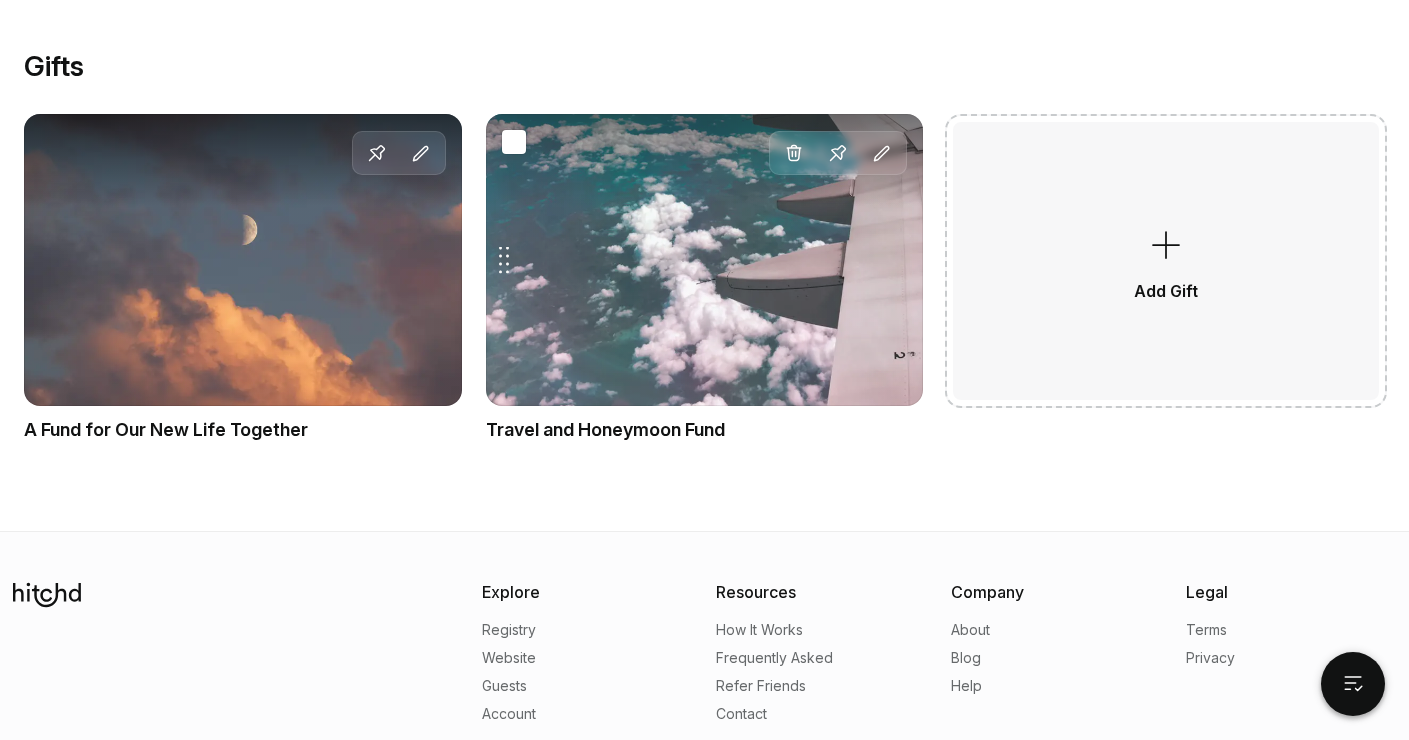 click on "Drag gift
Delete
Pin
Edit" at bounding box center [705, 260] 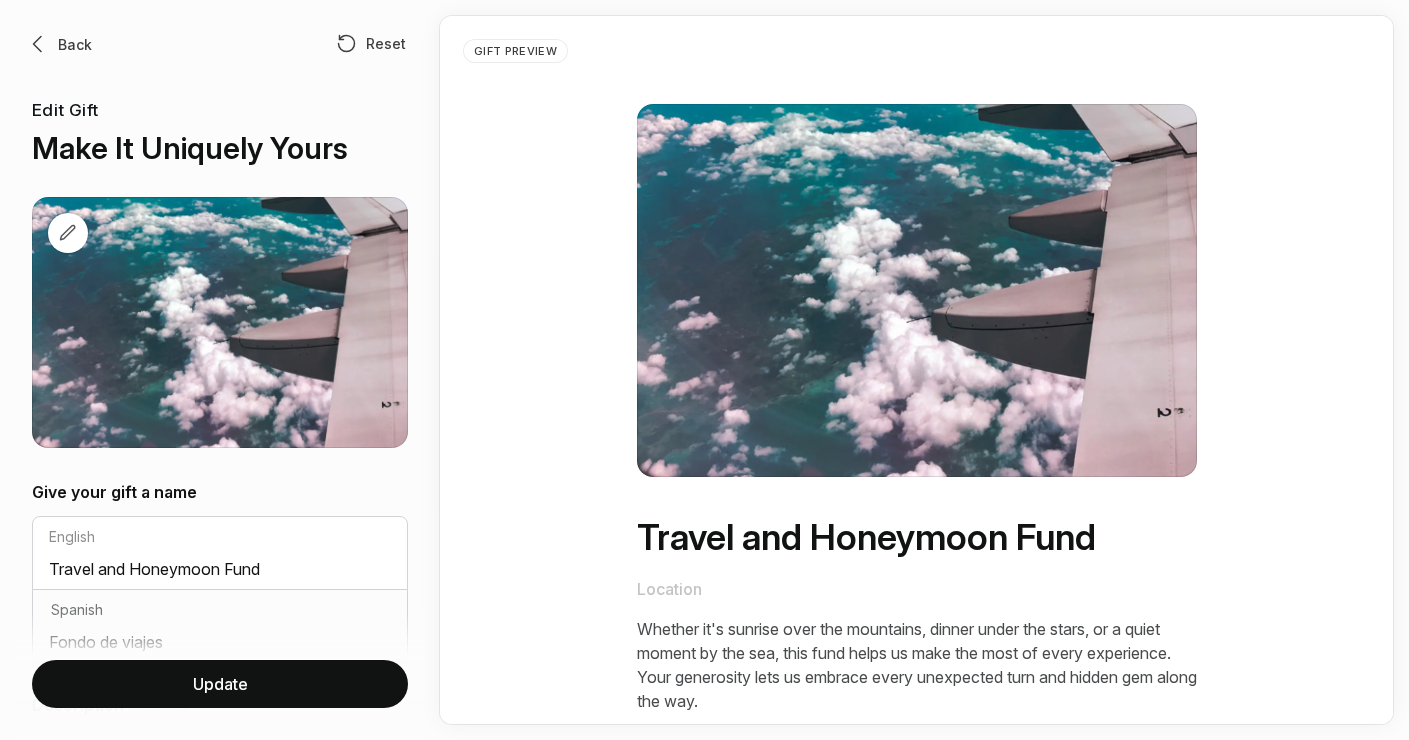 scroll, scrollTop: 0, scrollLeft: 0, axis: both 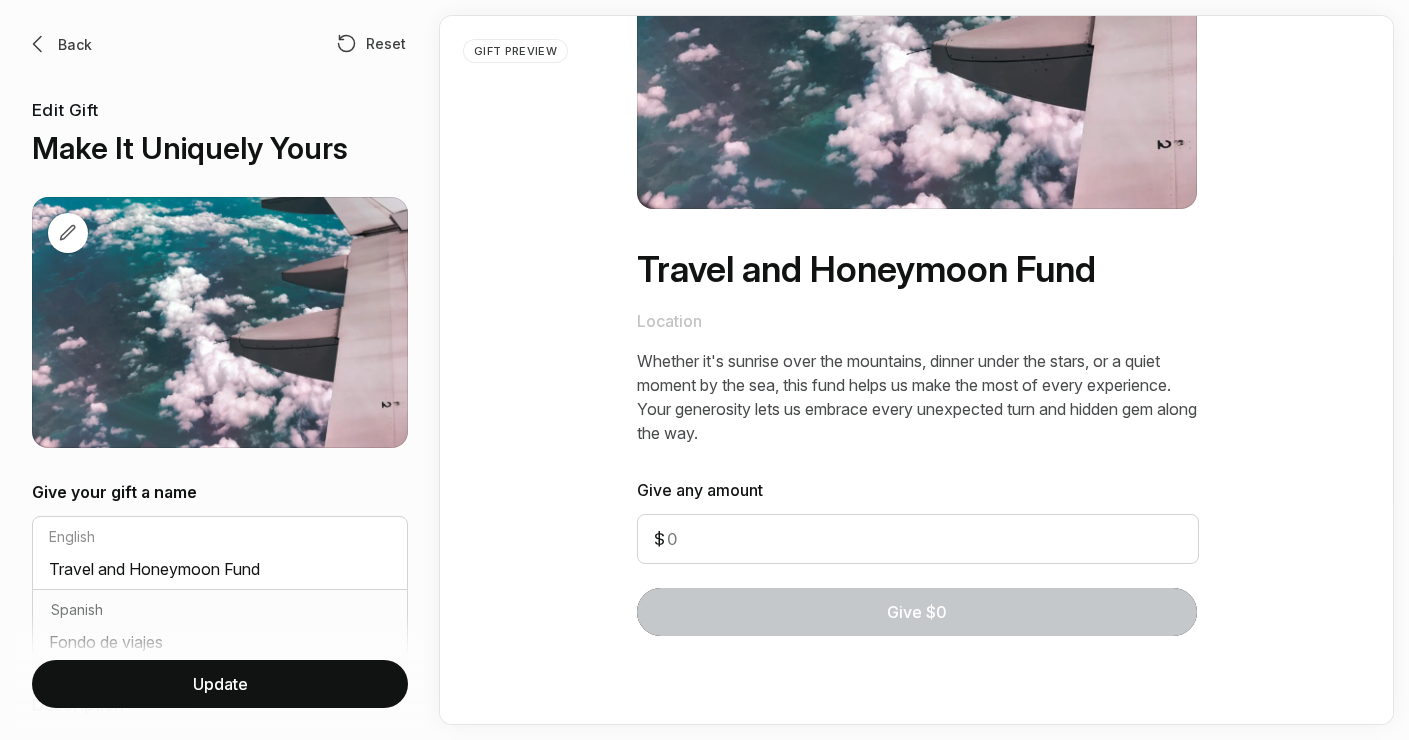 click on "Whether it's sunrise over the mountains, dinner under the stars, or a quiet moment by the sea, this fund helps us make the most of every experience. Your generosity lets us embrace every unexpected turn and hidden gem along the way." at bounding box center [917, 389] 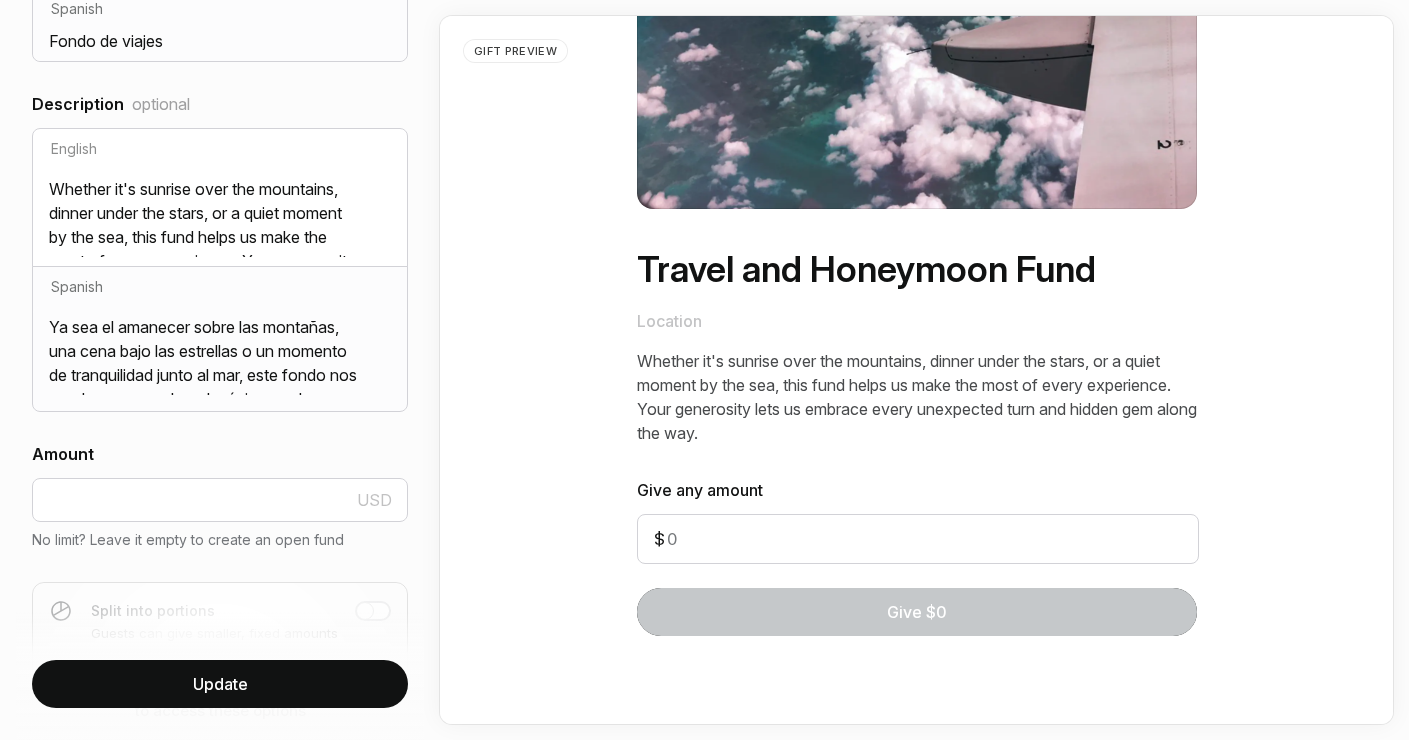 scroll, scrollTop: 598, scrollLeft: 0, axis: vertical 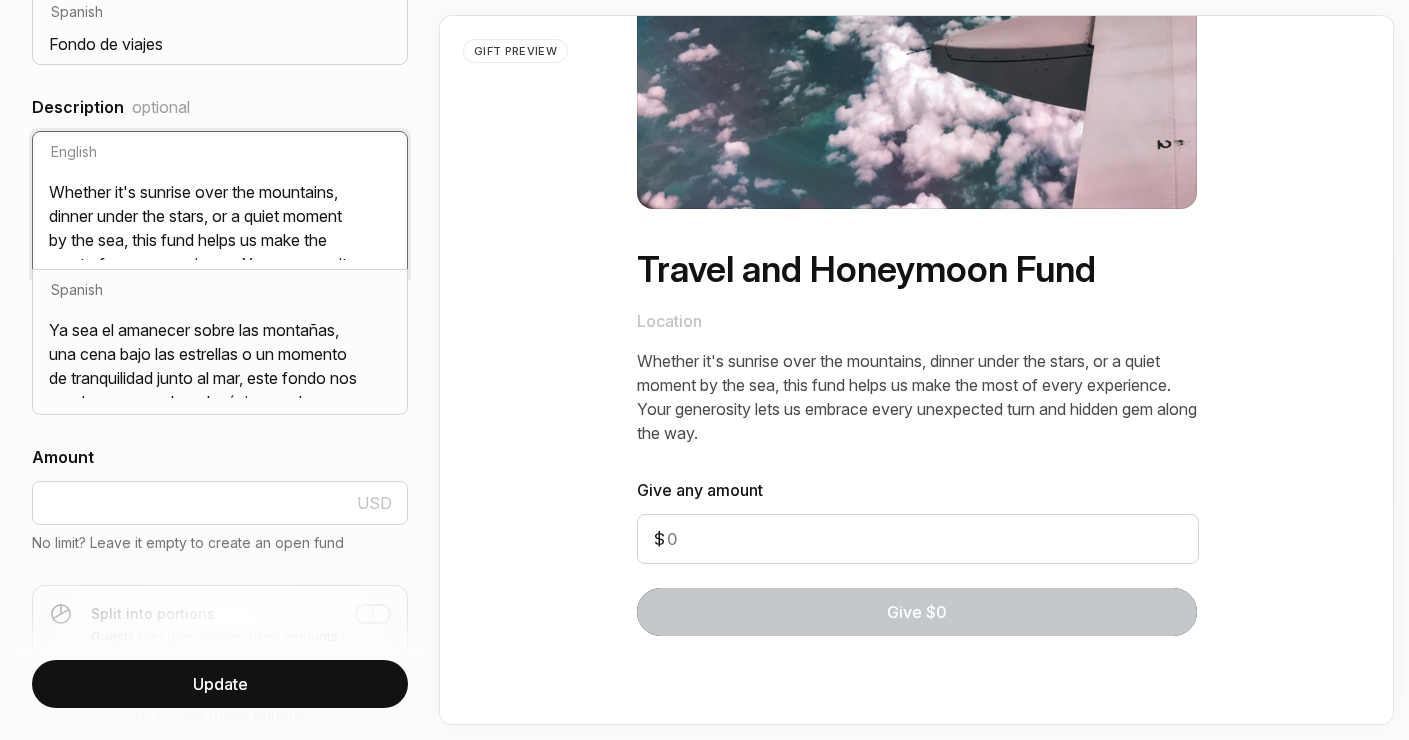 click on "Whether it's sunrise over the mountains, dinner under the stars, or a quiet moment by the sea, this fund helps us make the most of every experience. Your generosity lets us embrace every unexpected turn and hidden gem along the way." at bounding box center [220, 216] 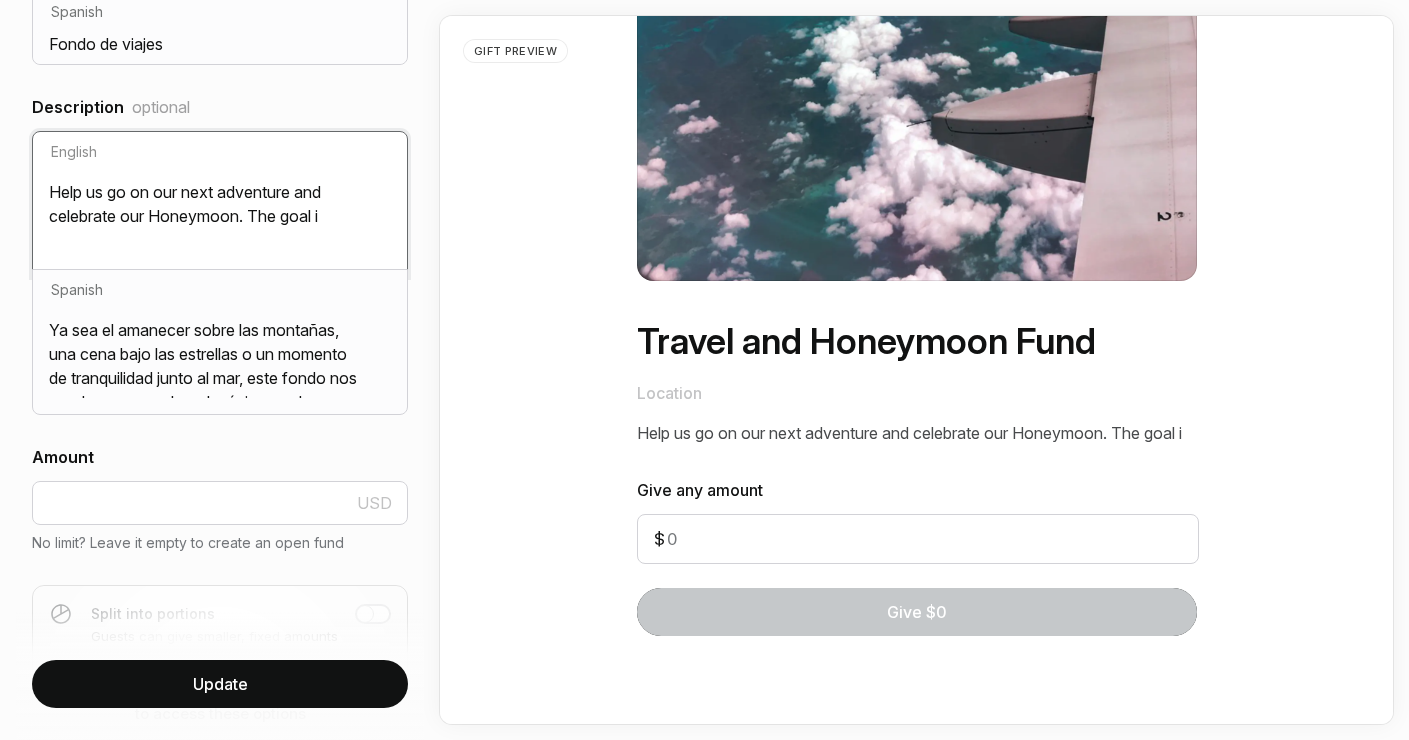scroll, scrollTop: 220, scrollLeft: 0, axis: vertical 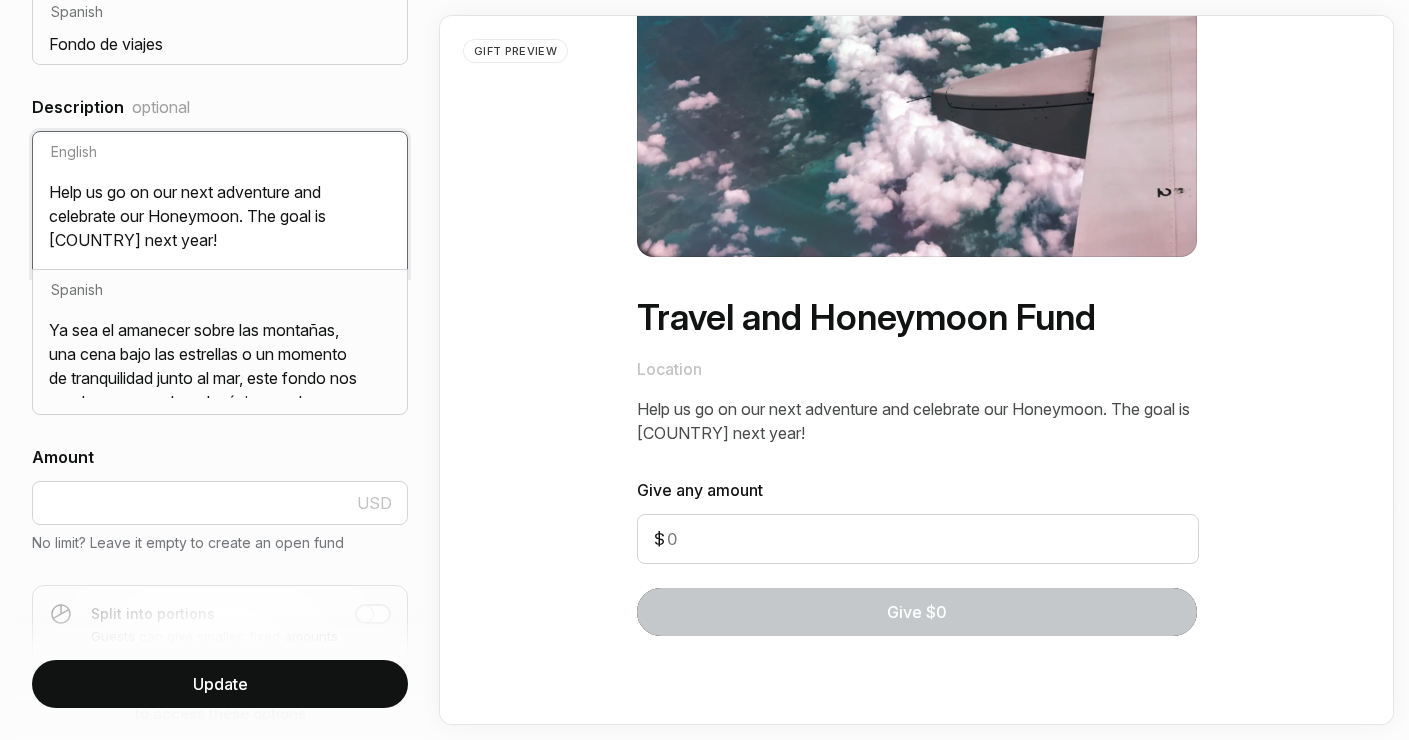 click on "Help us go on our next adventure and celebrate our Honeymoon. The goal is [COUNTRY] next year!" at bounding box center [220, 216] 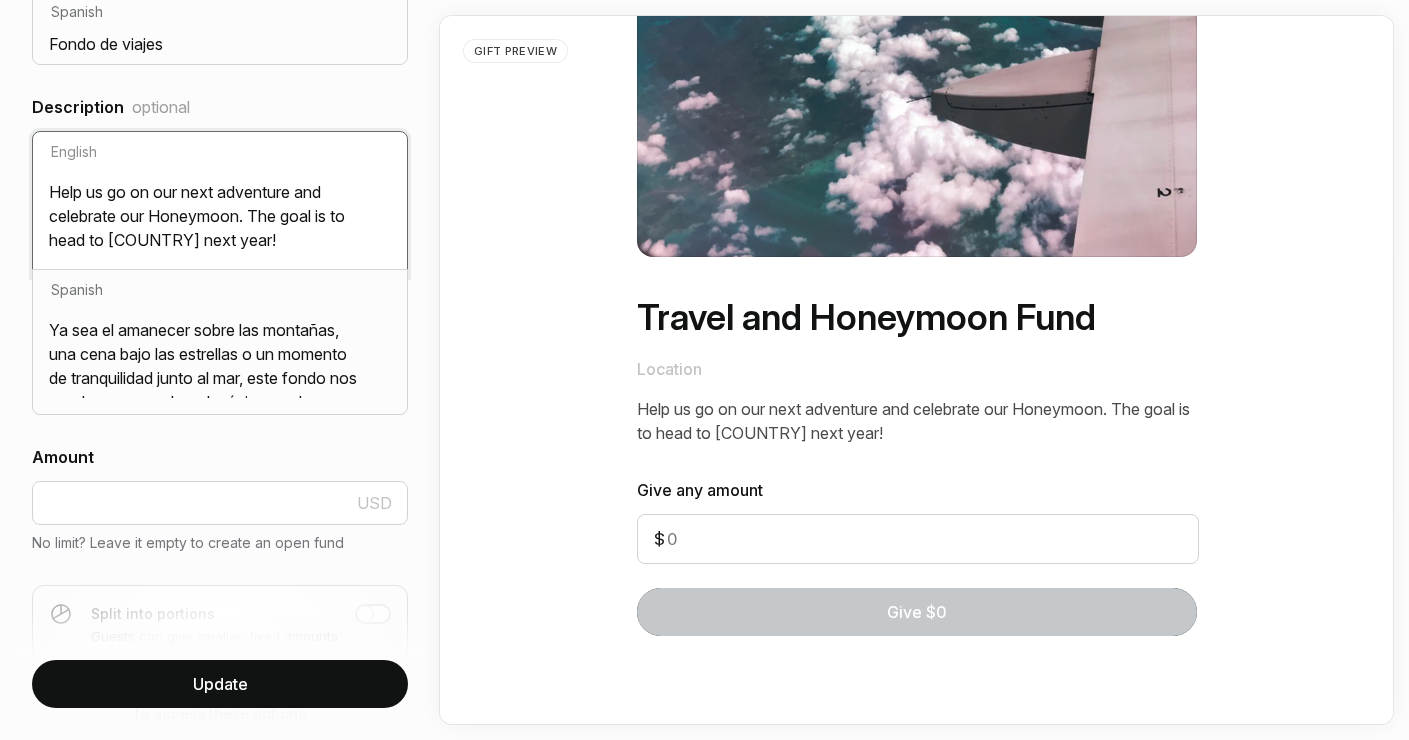 click on "Help us go on our next adventure and celebrate our Honeymoon. The goal is to head to [COUNTRY] next year!" at bounding box center [220, 216] 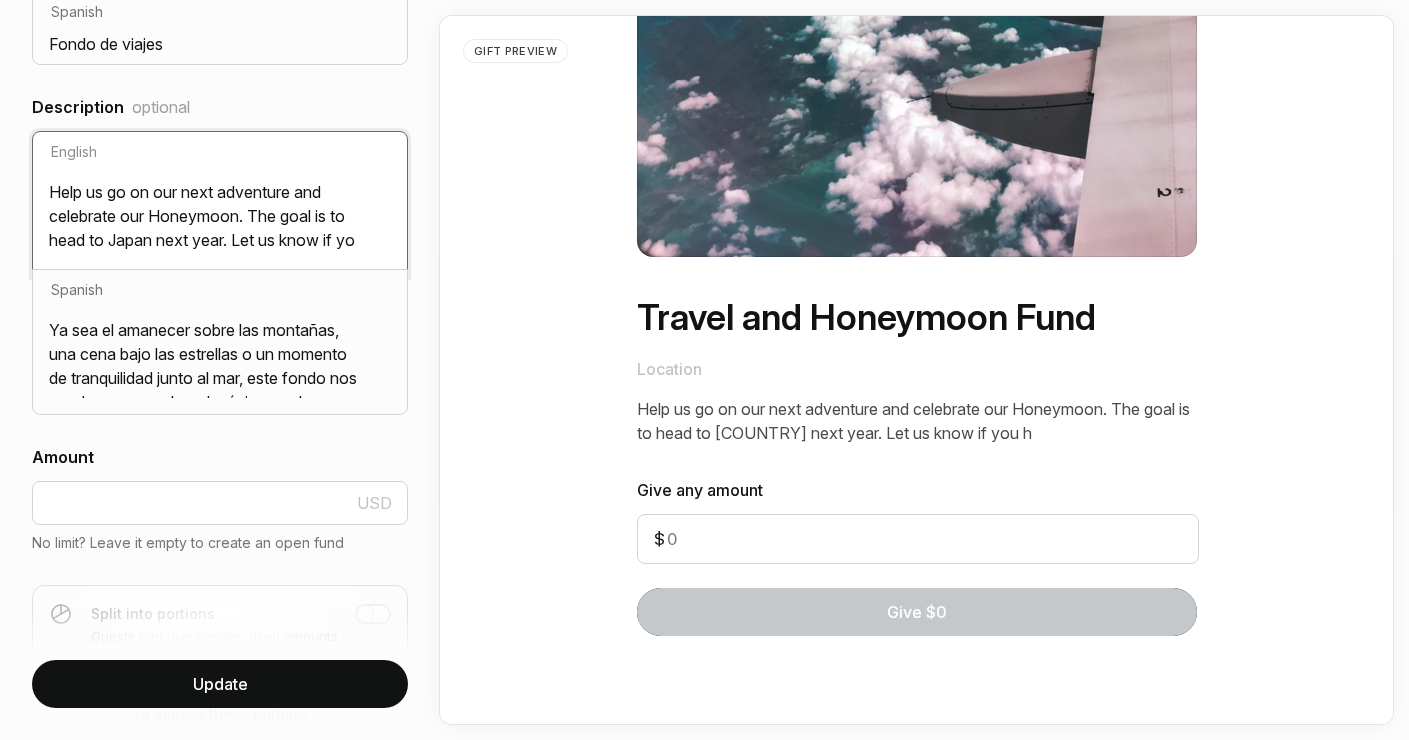 scroll, scrollTop: 14, scrollLeft: 0, axis: vertical 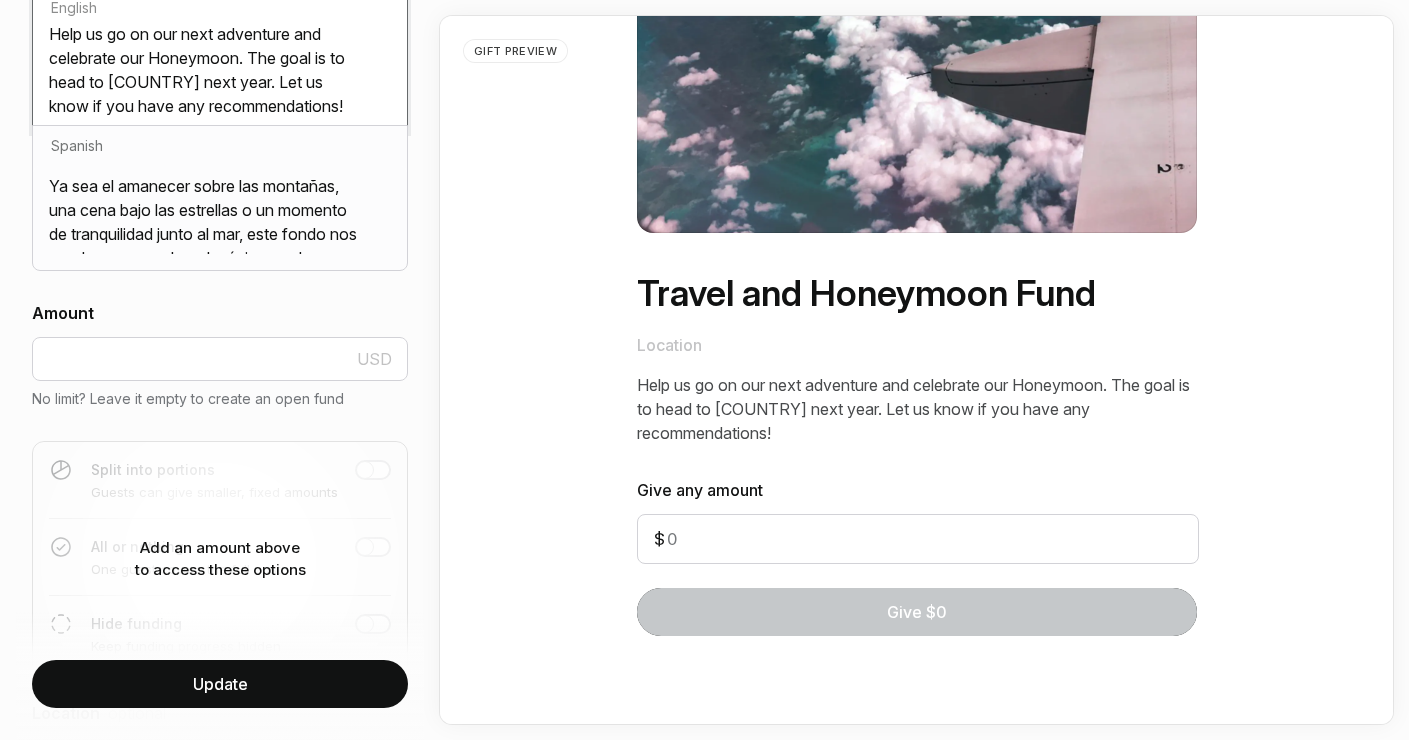 type on "Help us go on our next adventure and celebrate our Honeymoon. The goal is to head to [COUNTRY] next year. Let us know if you have any recommendations!" 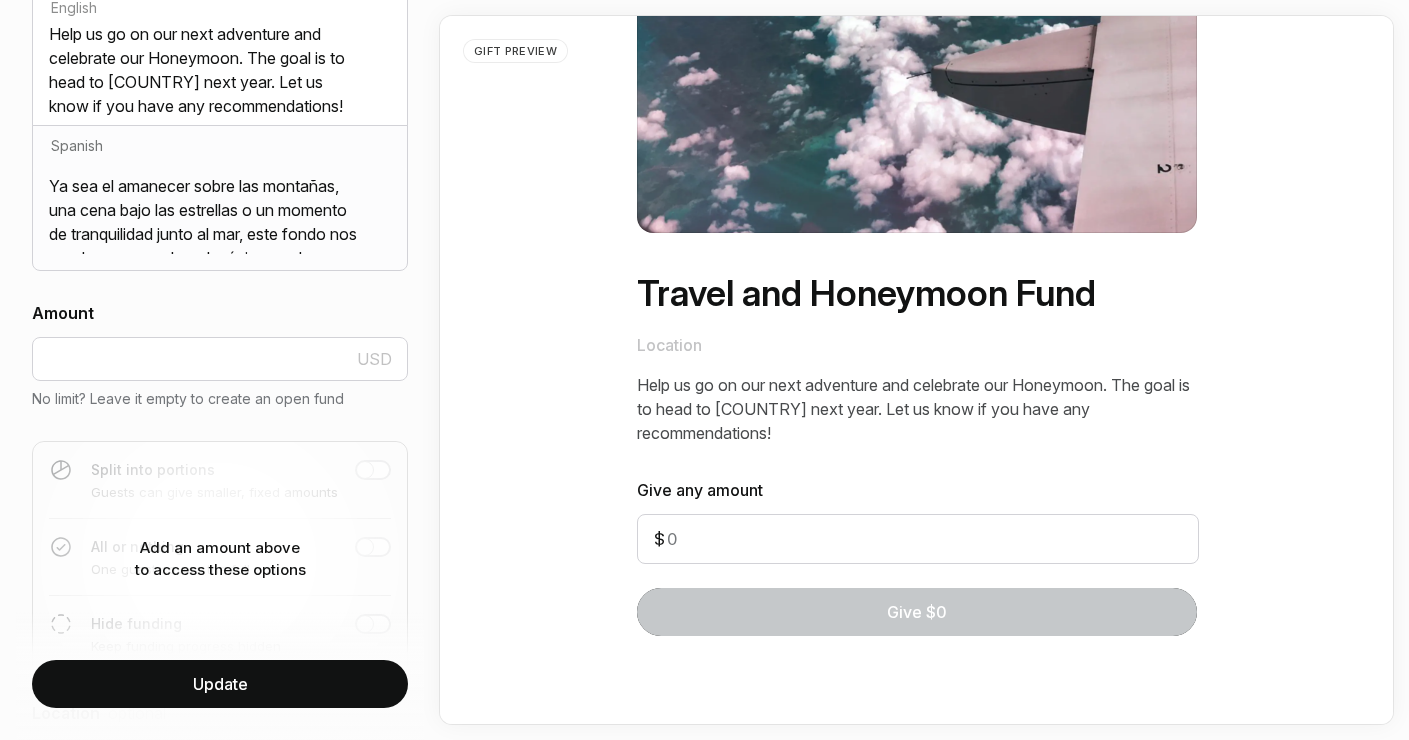 click on "Update" at bounding box center (220, 684) 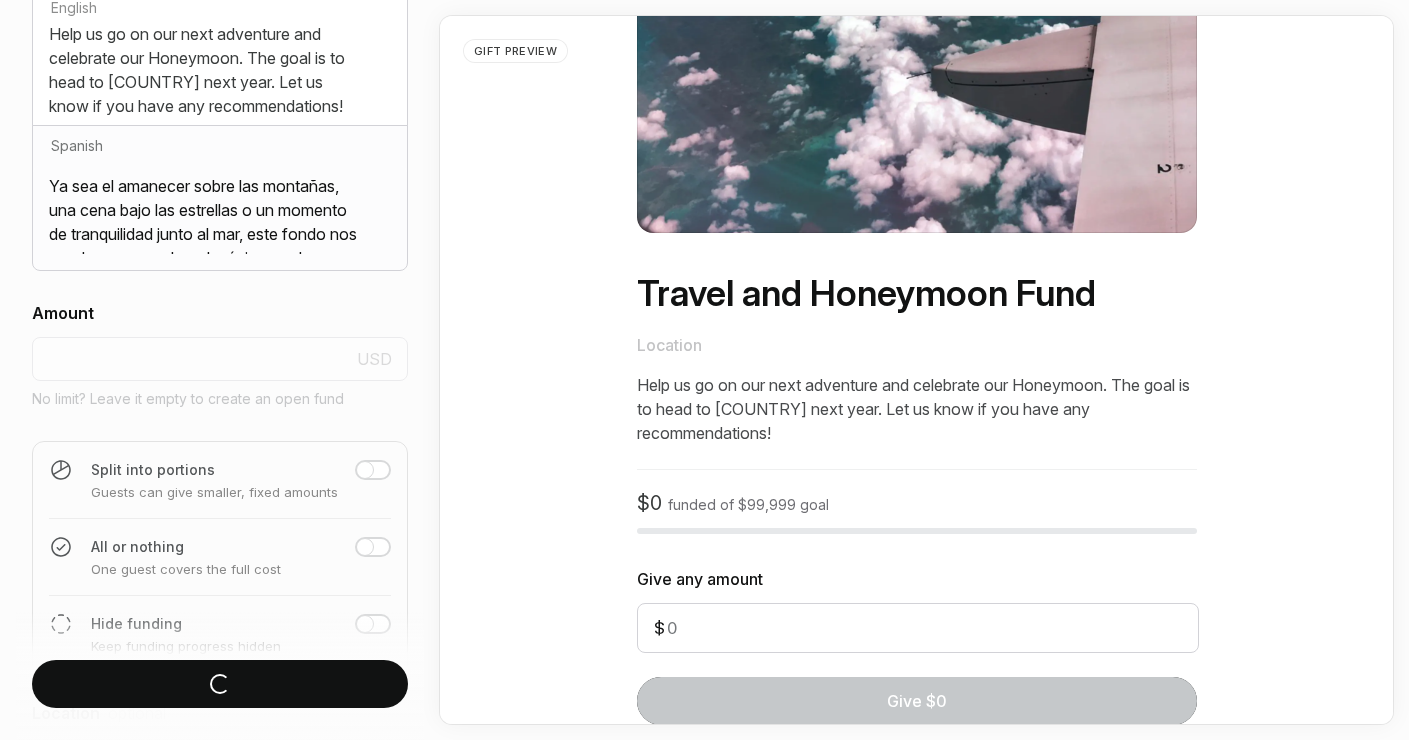 scroll, scrollTop: 268, scrollLeft: 0, axis: vertical 